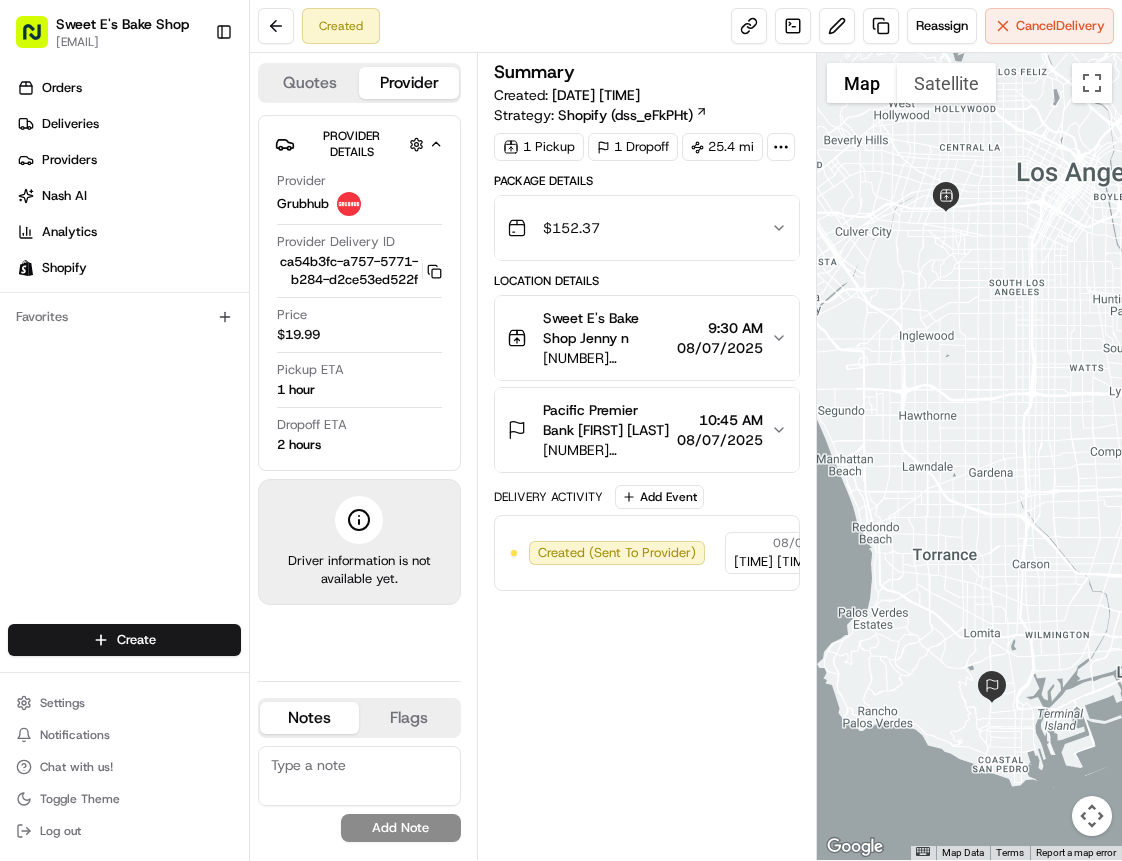 scroll, scrollTop: 0, scrollLeft: 0, axis: both 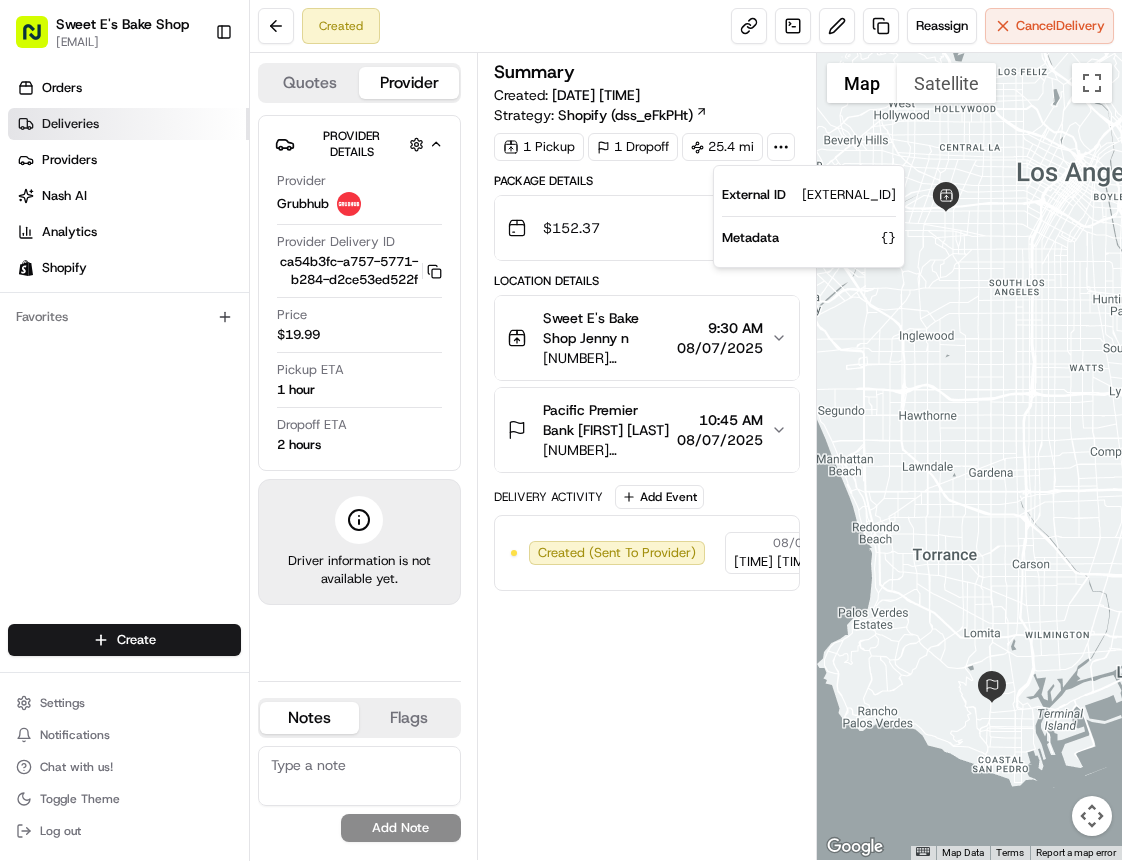 click on "Deliveries" at bounding box center (70, 124) 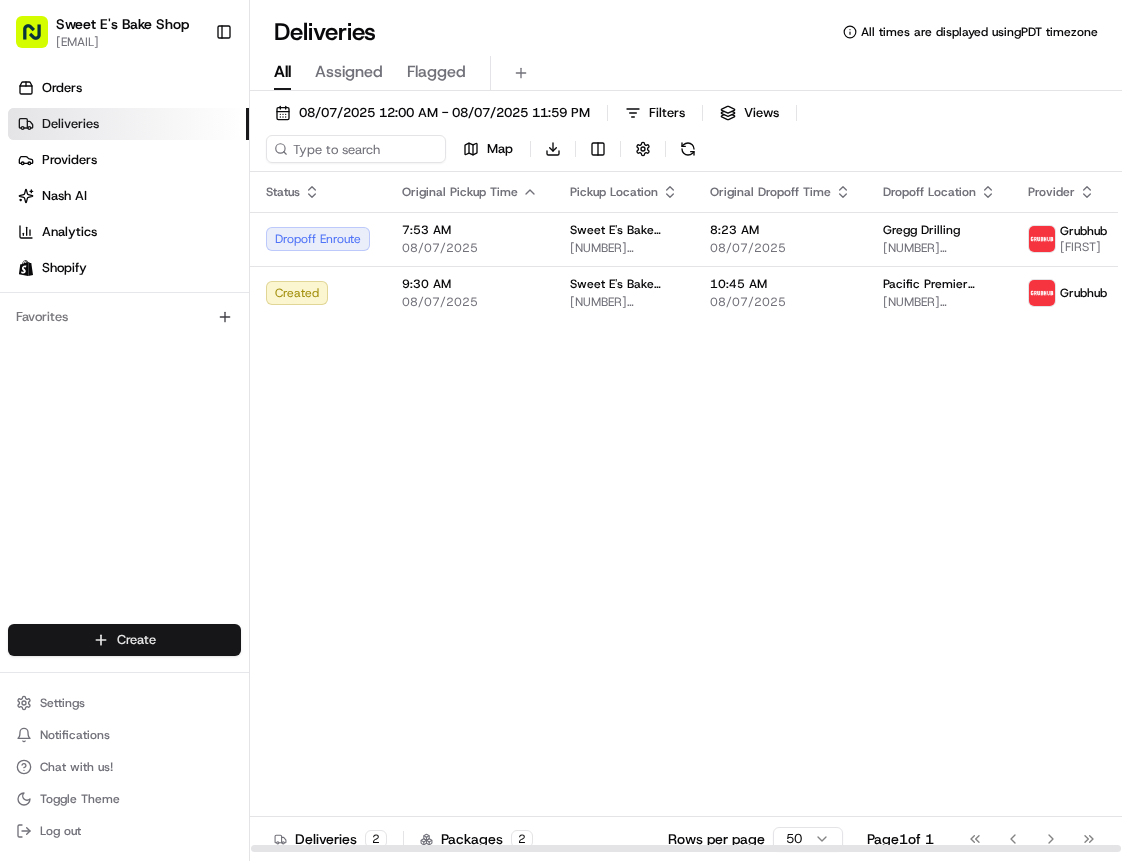 click on "Sweet E's Bake Shop info@sweetesbakeshop.com Toggle Sidebar Orders Deliveries Providers Nash AI Analytics Shopify Favorites Main Menu Members & Organization Organization Users Roles Preferences Customization Tracking Orchestration Automations Dispatch Strategy Locations Pickup Locations Dropoff Locations Billing Billing Refund Requests Integrations Notification Triggers Webhooks API Keys Request Logs Create Settings Notifications Chat with us! Toggle Theme Log out Deliveries All times are displayed using  PDT   timezone All Assigned Flagged 08/07/2025 12:00 AM - 08/07/2025 11:59 PM Filters Views Map Download Status Original Pickup Time Pickup Location Original Dropoff Time Dropoff Location Provider Action Dropoff Enroute 7:53 AM 08/07/2025 Sweet E's Bake Shop 4574 W Adams Blvd, Los Angeles, CA 90016, USA 8:23 AM 08/07/2025 Gregg Drilling 2726 Walnut Ave, Signal Hill, CA 90755, USA Grubhub Jalil Created 9:30 AM 08/07/2025 Sweet E's Bake Shop 4574 W Adams Blvd, Los Angeles, CA 90016, USA Grubhub" at bounding box center [561, 430] 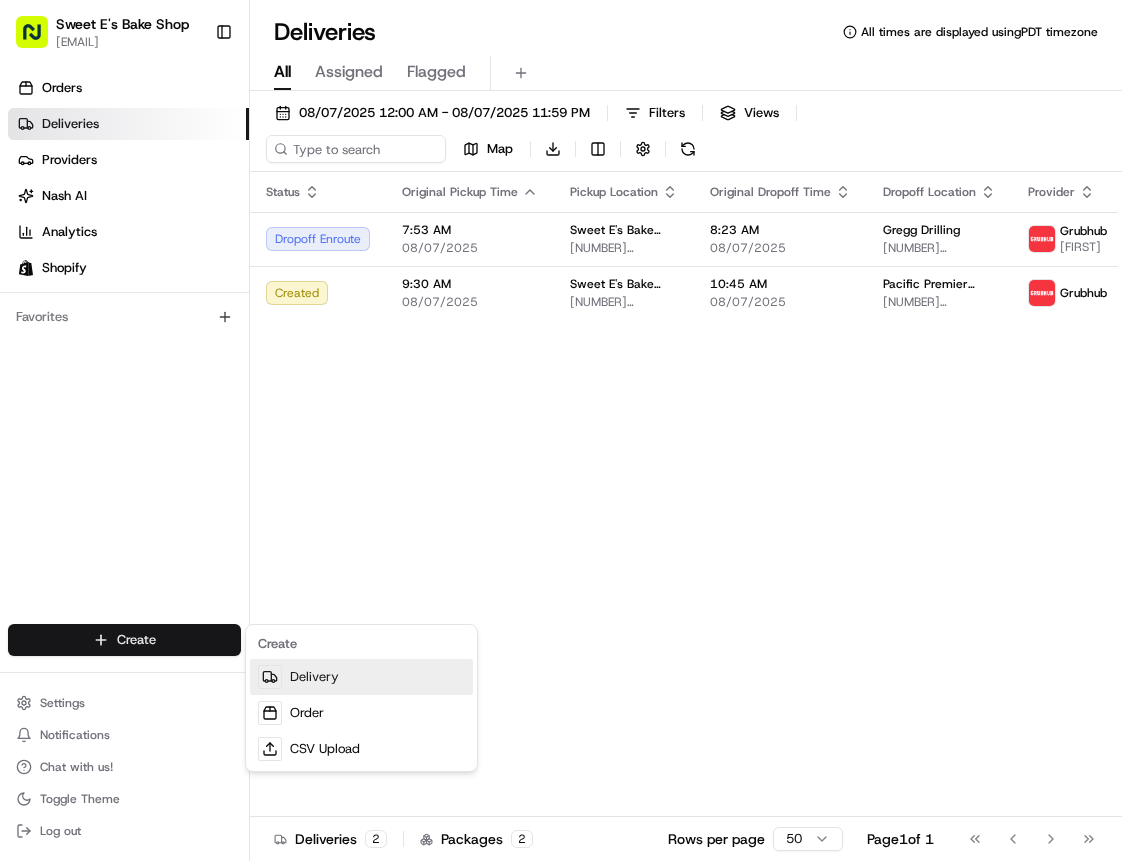 drag, startPoint x: 387, startPoint y: 679, endPoint x: 288, endPoint y: 674, distance: 99.12618 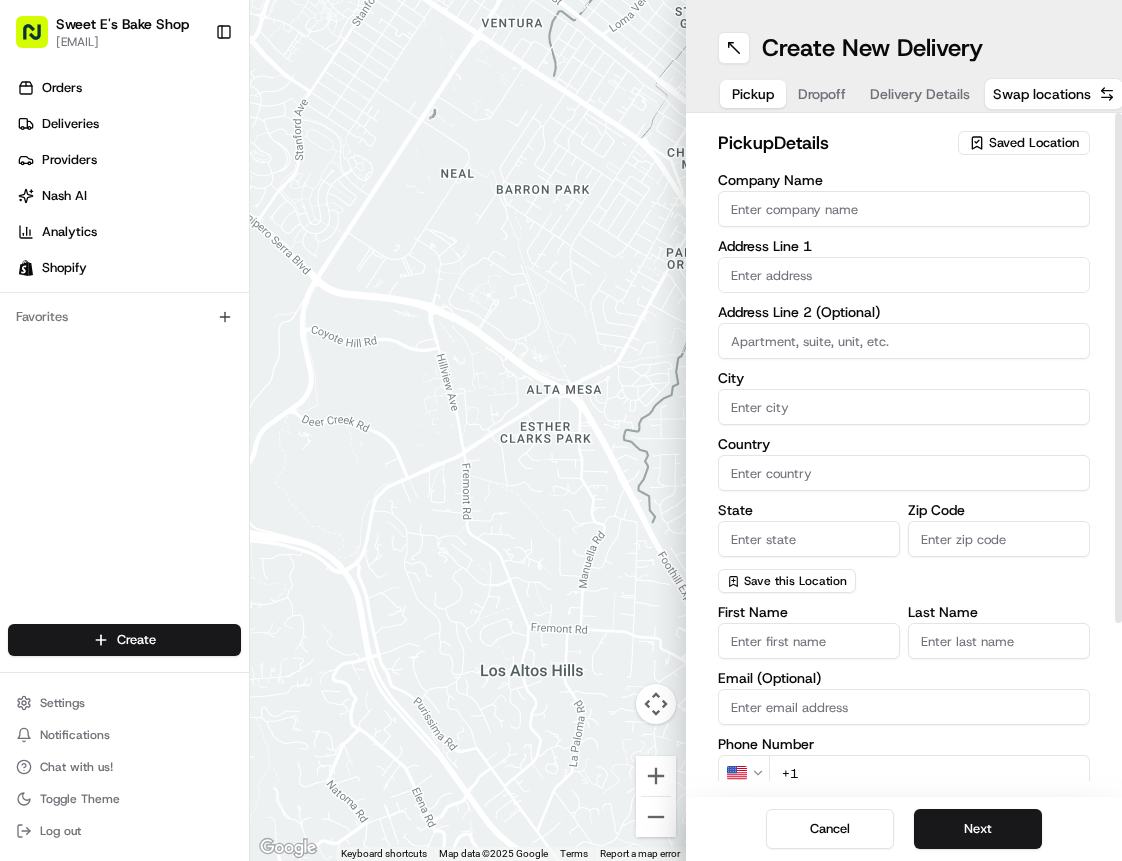 click on "Saved Location" at bounding box center (1034, 143) 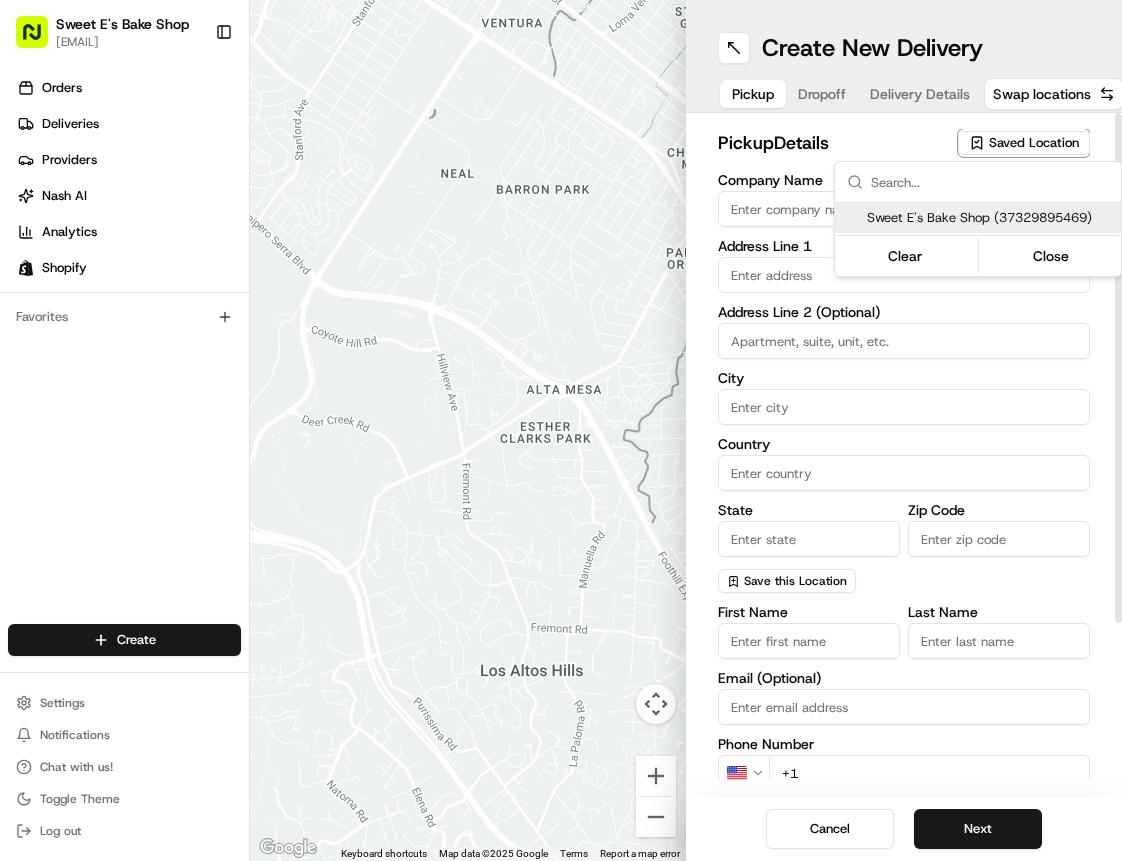 click on "Sweet E's Bake Shop (37329895469)" at bounding box center (990, 218) 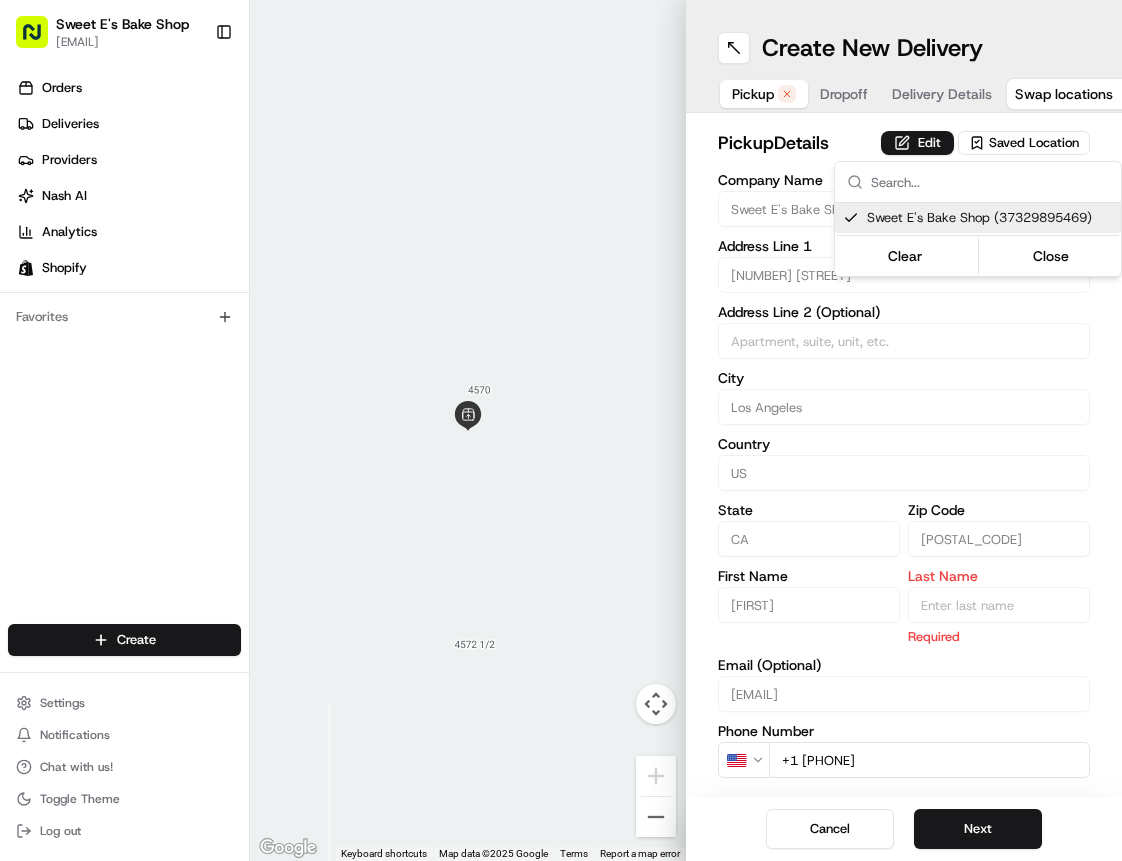 click on "Sweet E's Bake Shop info@sweetesbakeshop.com Toggle Sidebar Orders Deliveries Providers Nash AI Analytics Shopify Favorites Main Menu Members & Organization Organization Users Roles Preferences Customization Tracking Orchestration Automations Dispatch Strategy Locations Pickup Locations Dropoff Locations Billing Billing Refund Requests Integrations Notification Triggers Webhooks API Keys Request Logs Create Settings Notifications Chat with us! Toggle Theme Log out ← Move left → Move right ↑ Move up ↓ Move down + Zoom in - Zoom out Home Jump left by 75% End Jump right by 75% Page Up Jump up by 75% Page Down Jump down by 75% Keyboard shortcuts Map Data Map data ©2025 Google Map data ©2025 Google 2 m  Click to toggle between metric and imperial units Terms Report a map error Create New Delivery Pickup Dropoff Delivery Details Swap locations pickup  Details  Edit Saved Location Company Name Sweet E's Bake Shop Address Line 1 4574 W Adams Blvd Address Line 2 (Optional) City Los Angeles" at bounding box center [561, 430] 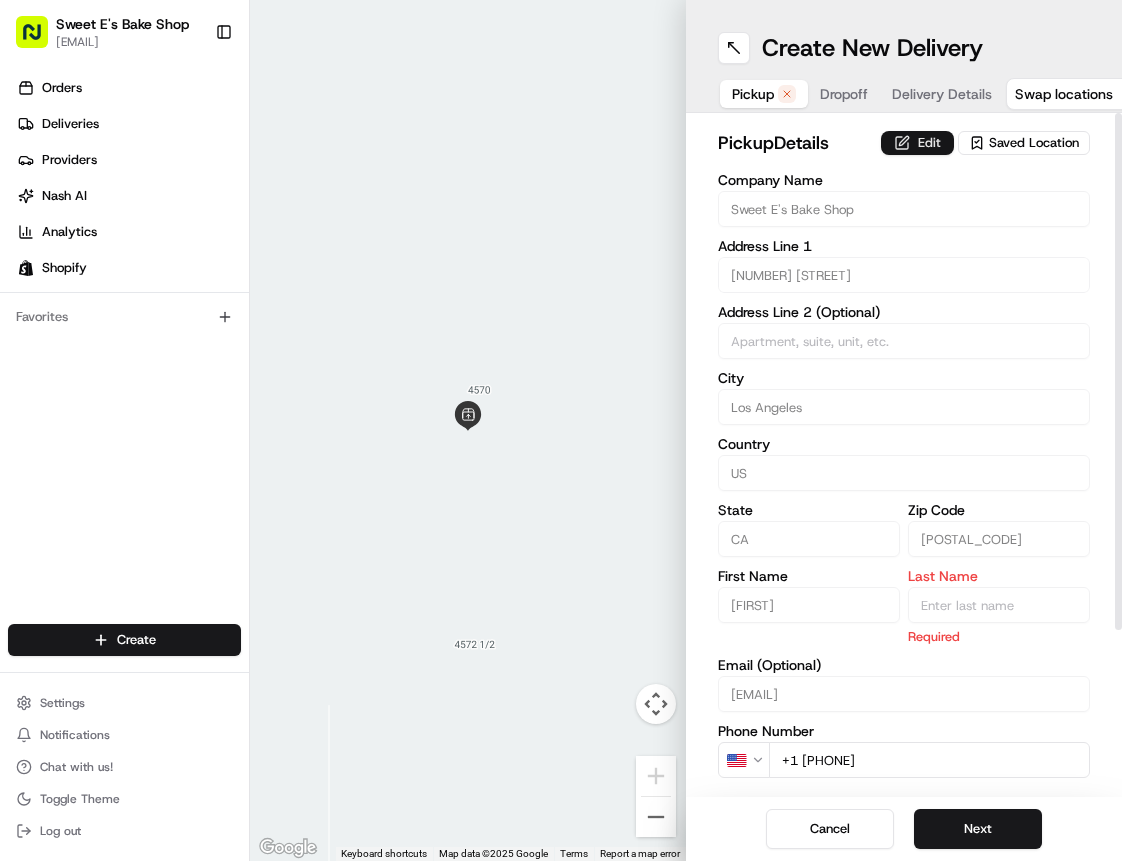 click on "Edit" at bounding box center (917, 143) 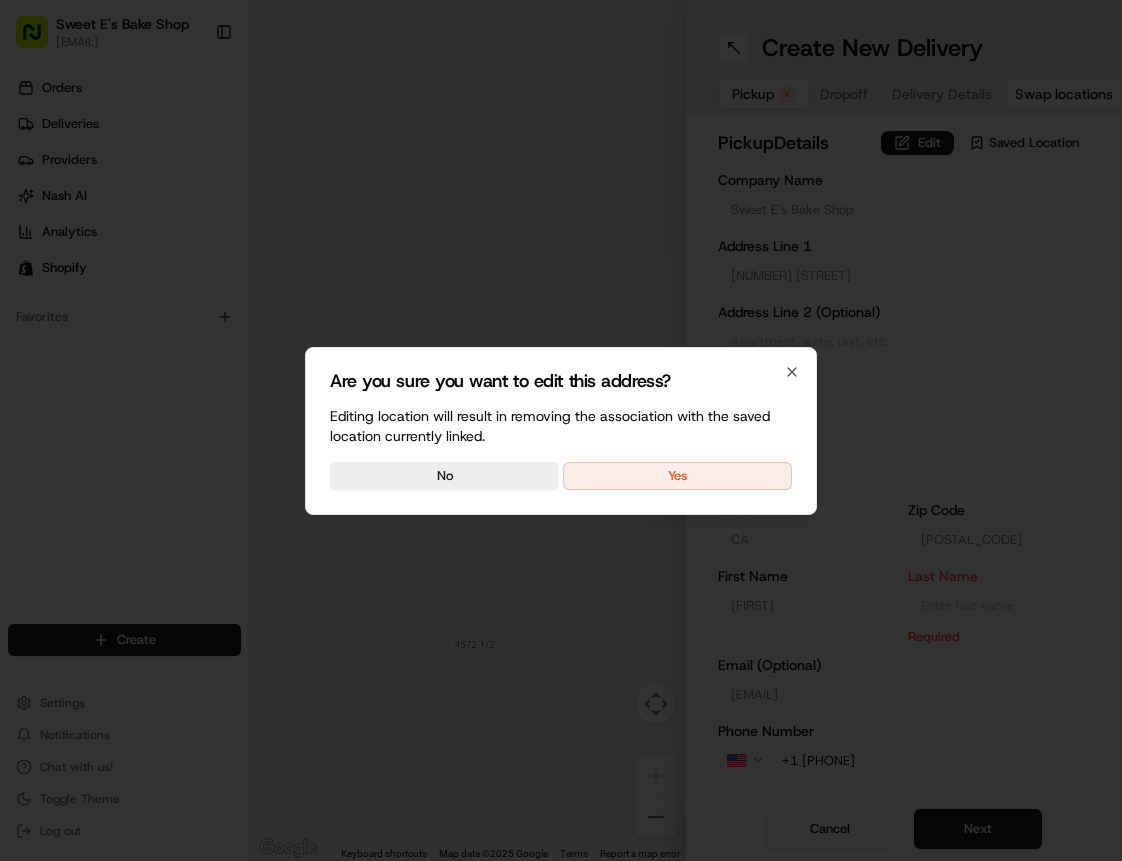 click on "Yes" at bounding box center [677, 476] 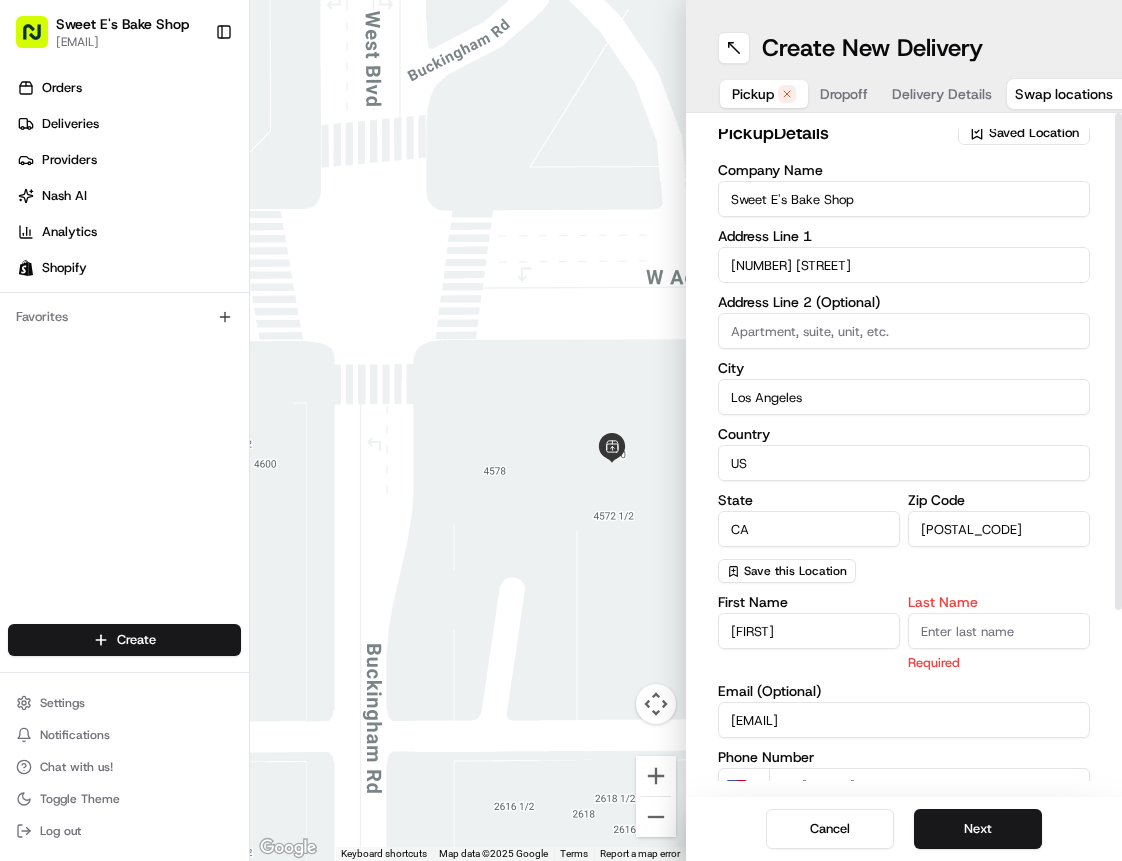 click on "Last Name" at bounding box center (999, 631) 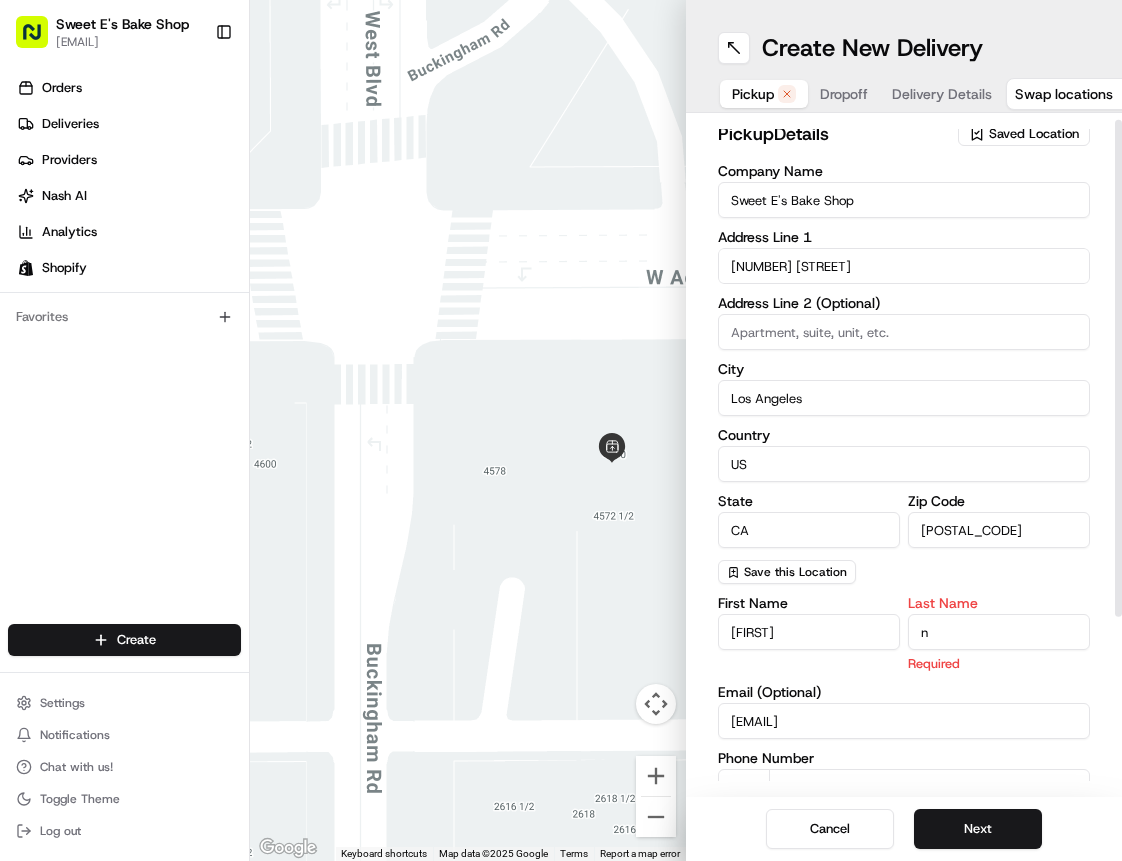type on "n" 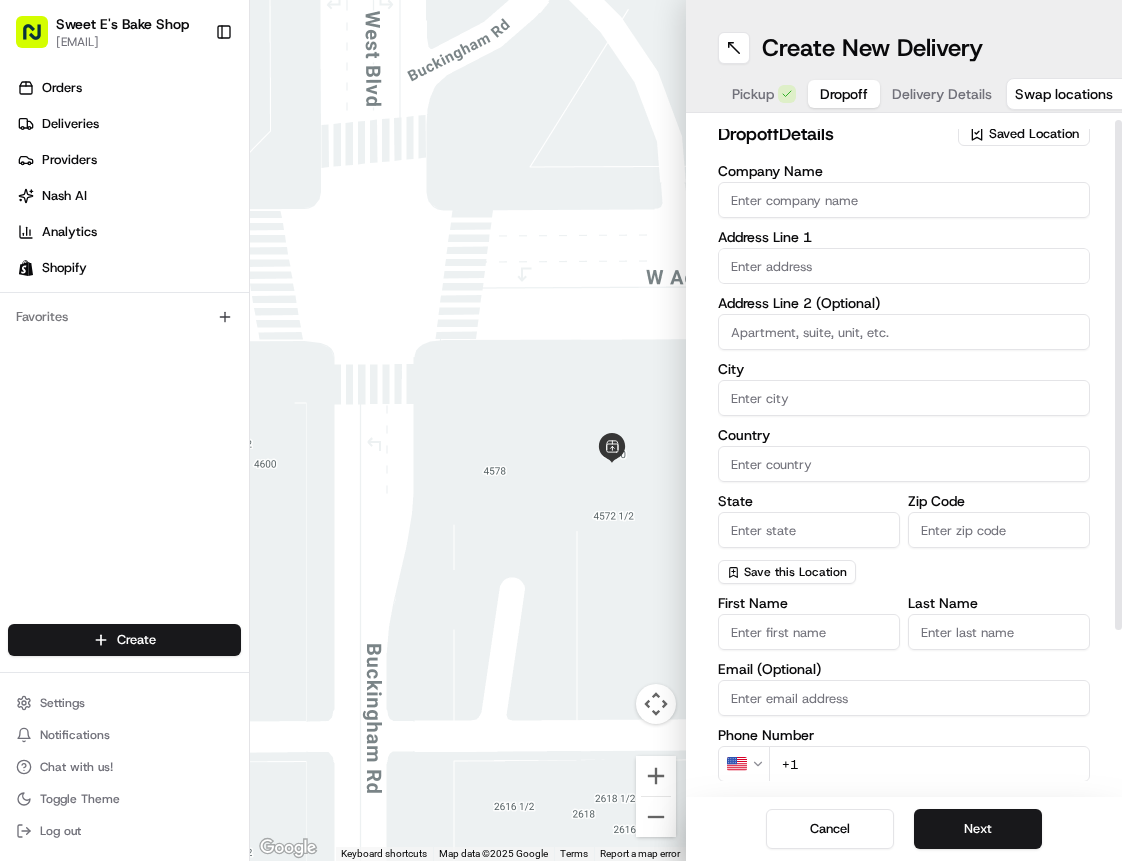 click on "Dropoff" at bounding box center [844, 94] 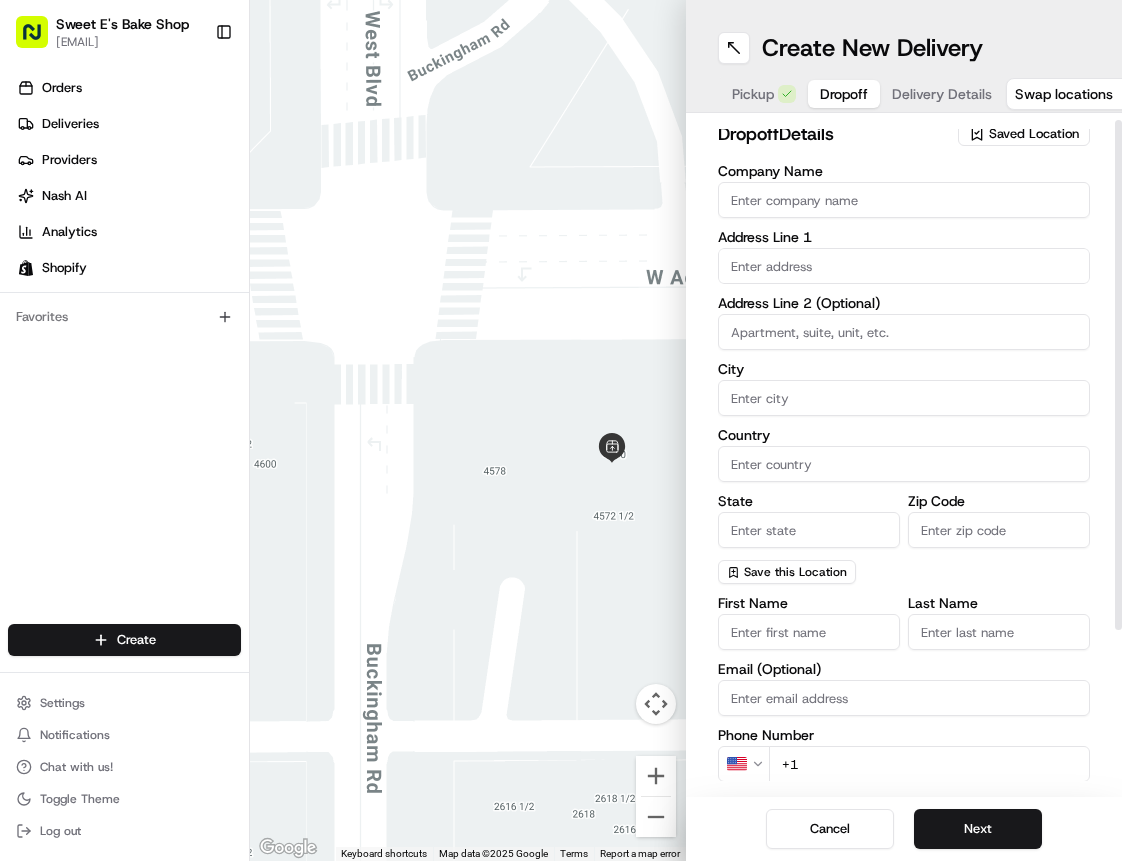 drag, startPoint x: 826, startPoint y: 624, endPoint x: 812, endPoint y: 631, distance: 15.652476 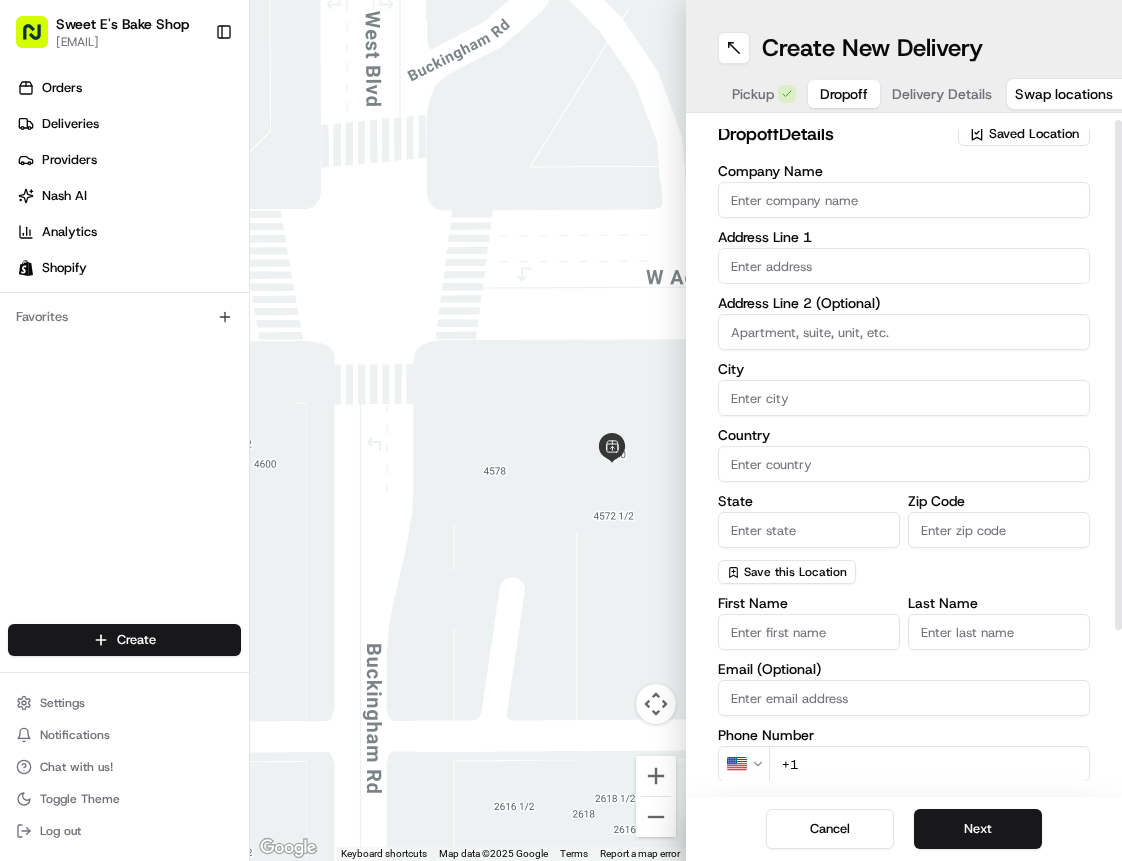 click on "First Name" at bounding box center (809, 632) 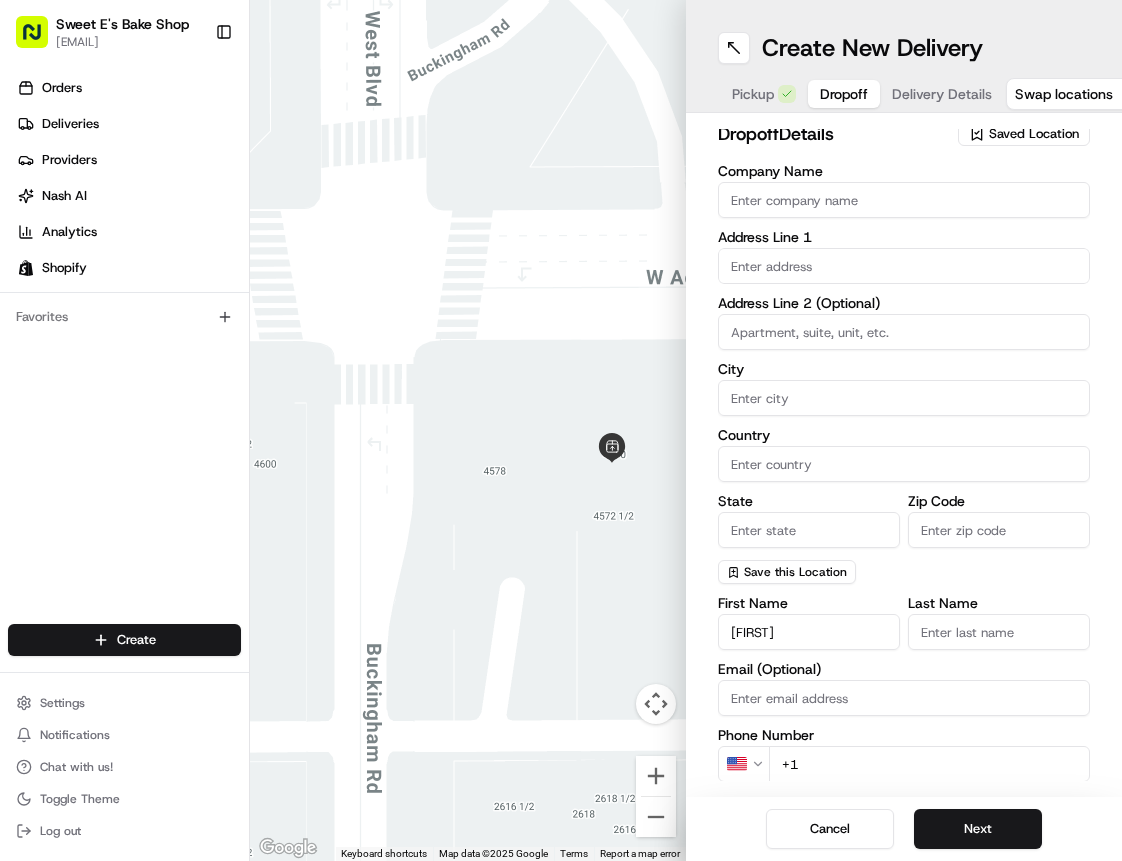 type on "Khaydera" 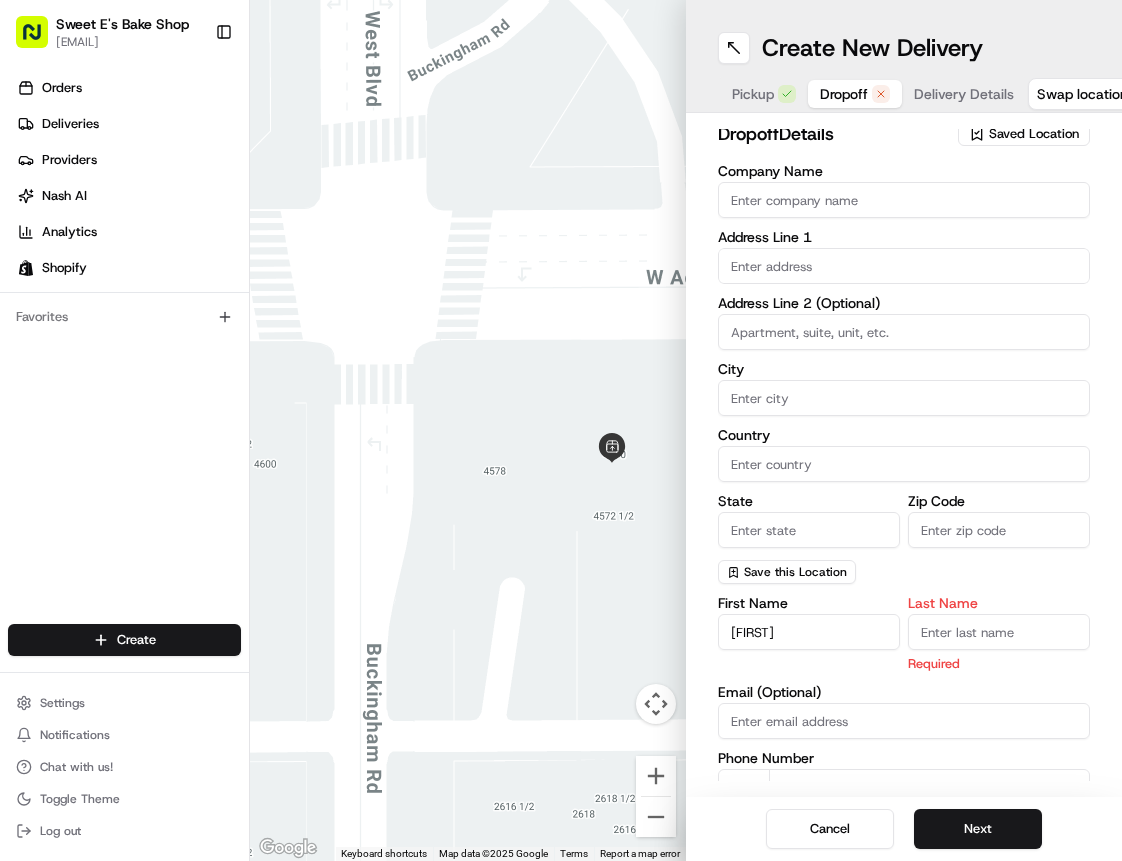 click on "Last Name" at bounding box center (999, 632) 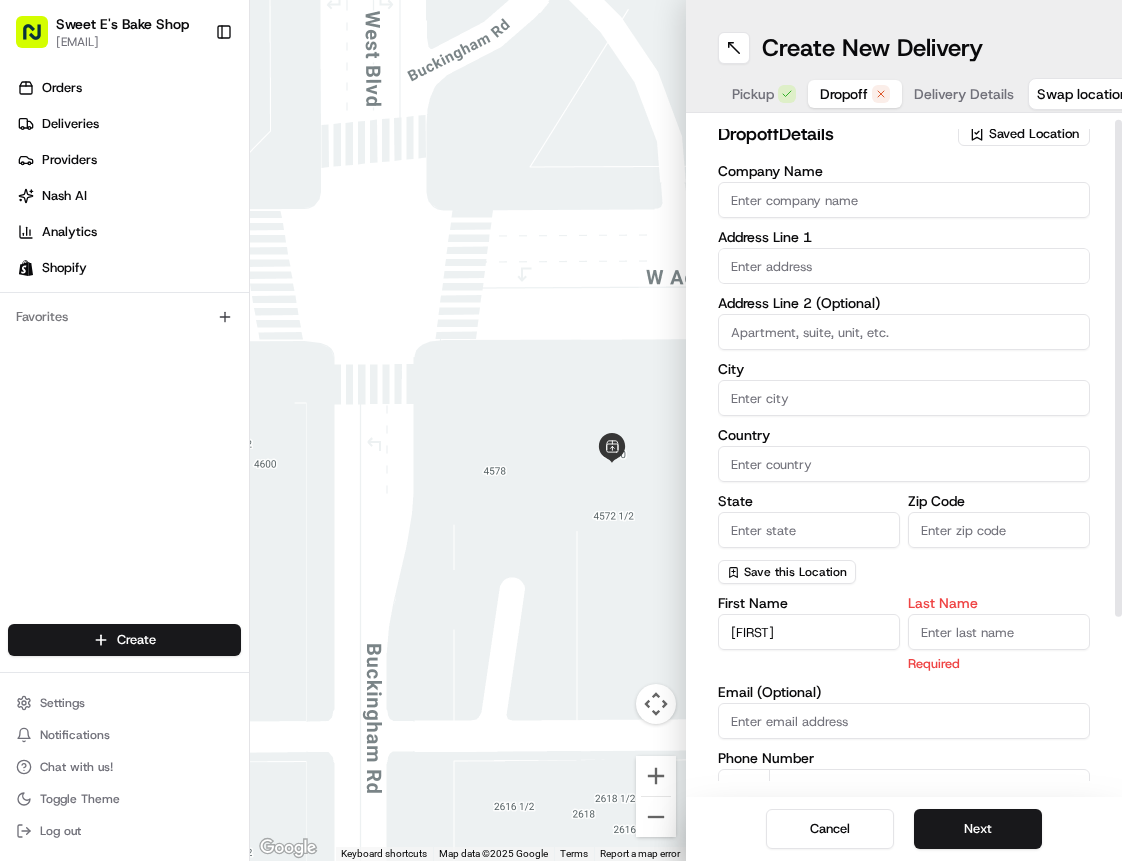 paste on "Mobley" 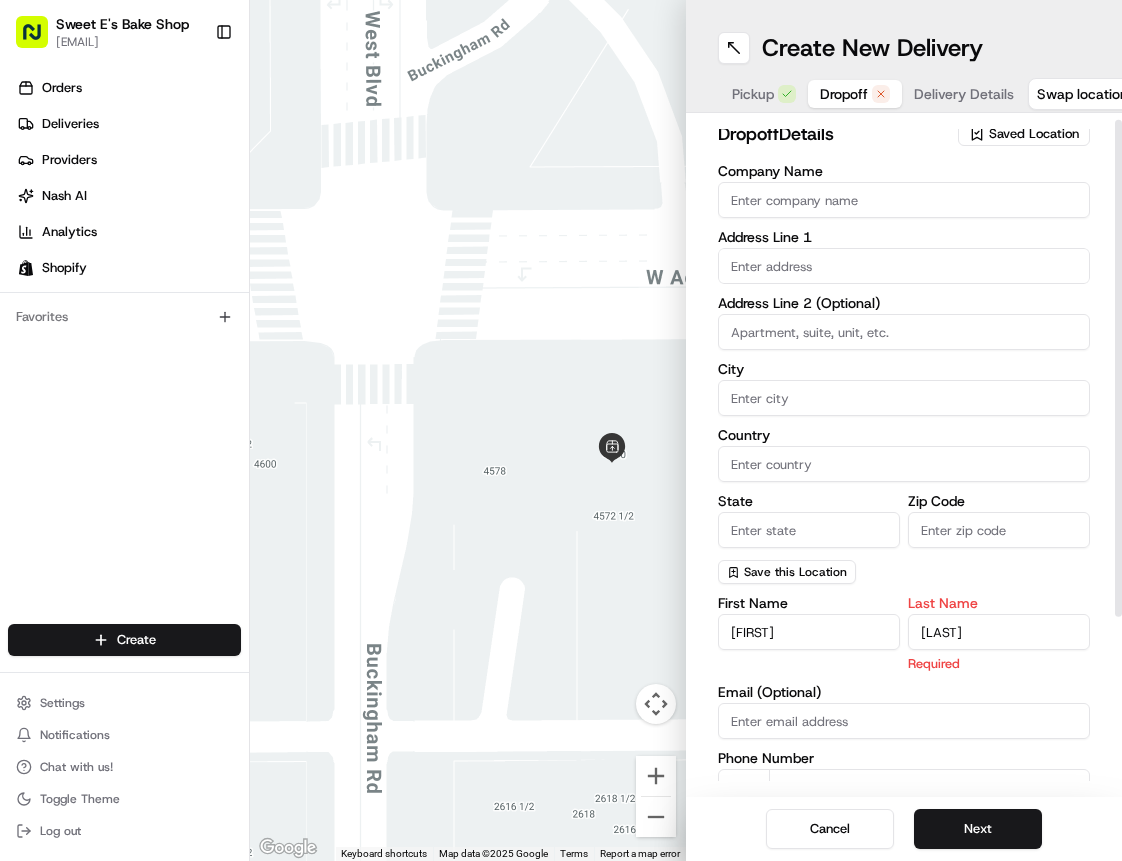 type on "Mobley" 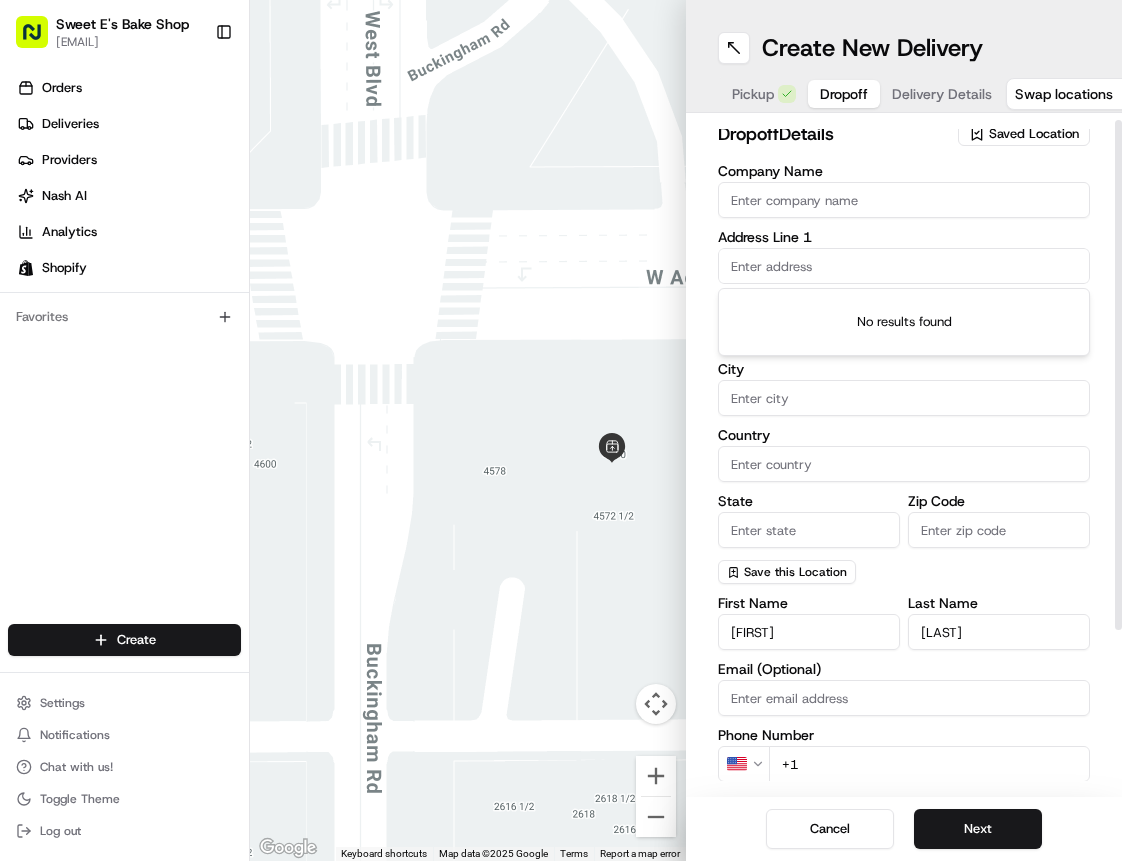 click at bounding box center [904, 266] 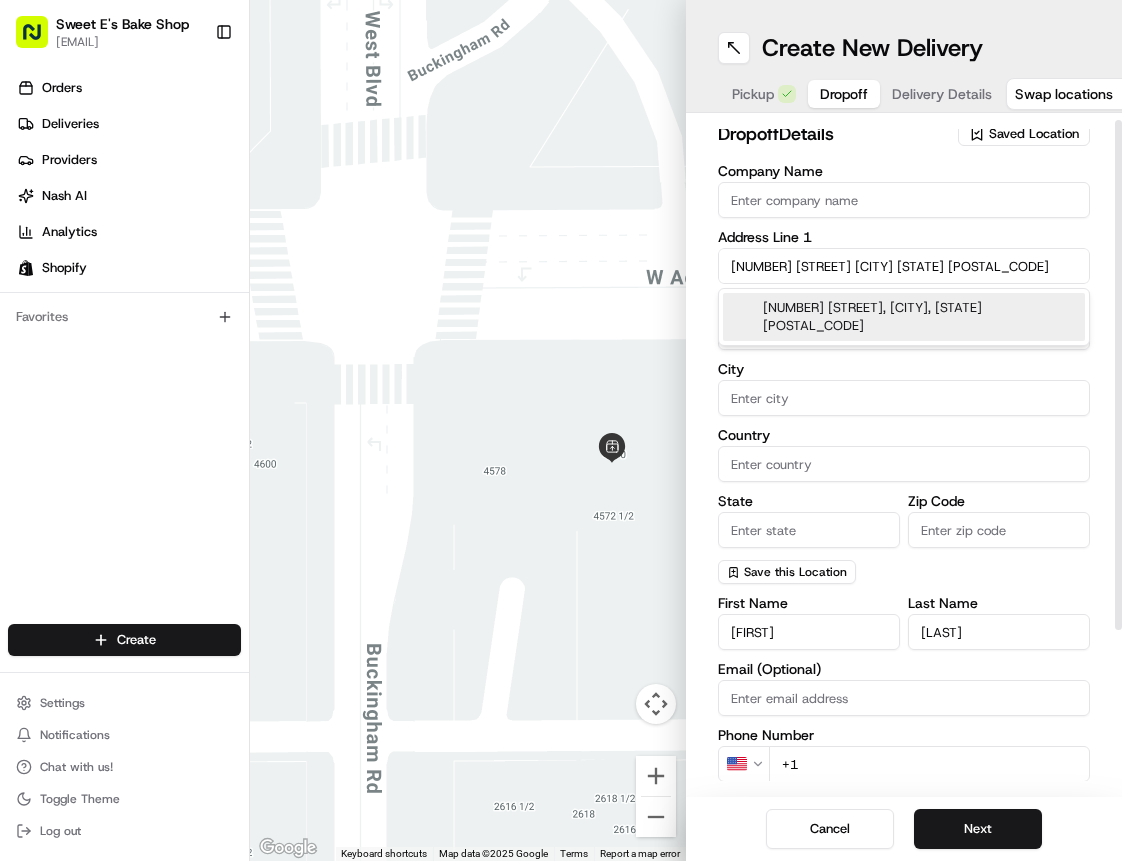 click on "23643 Collins Street, Woodland Hills, CA 91367" at bounding box center (904, 317) 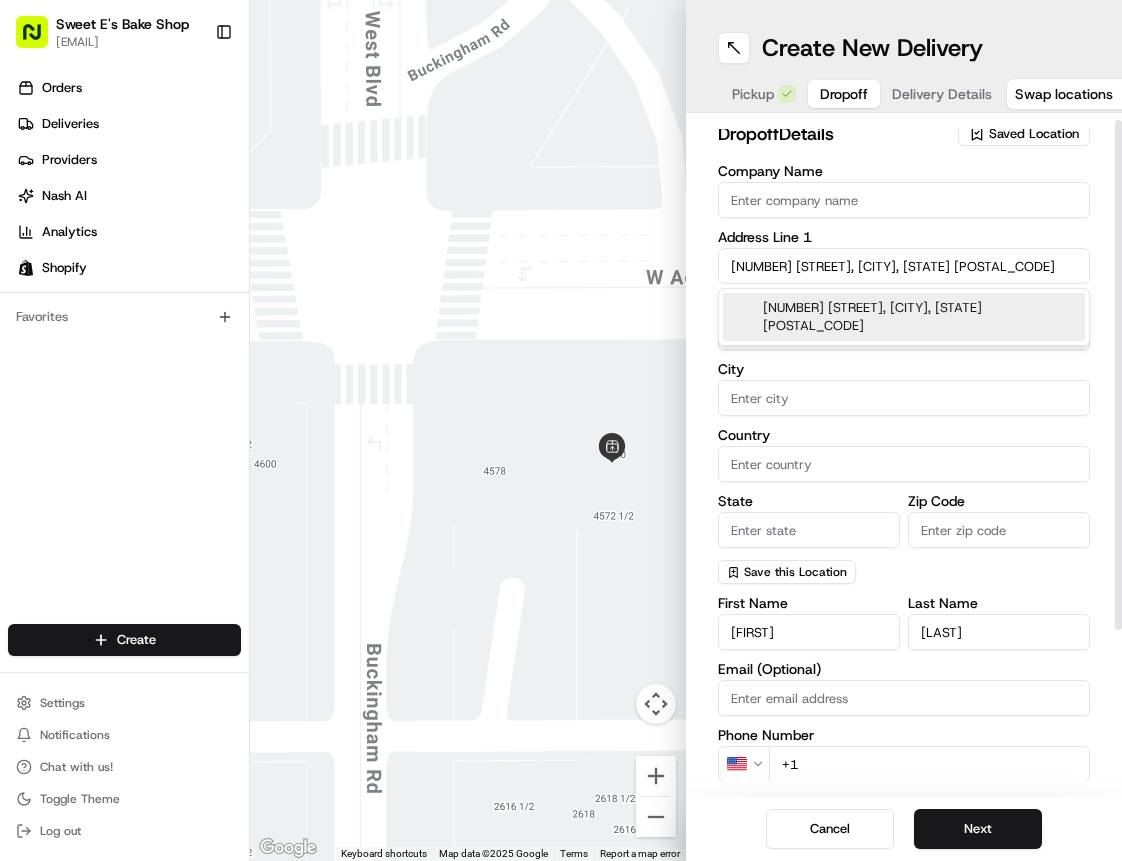type on "[NUMBER] [STREET], [CITY], [STATE] [POSTAL_CODE], [COUNTRY]" 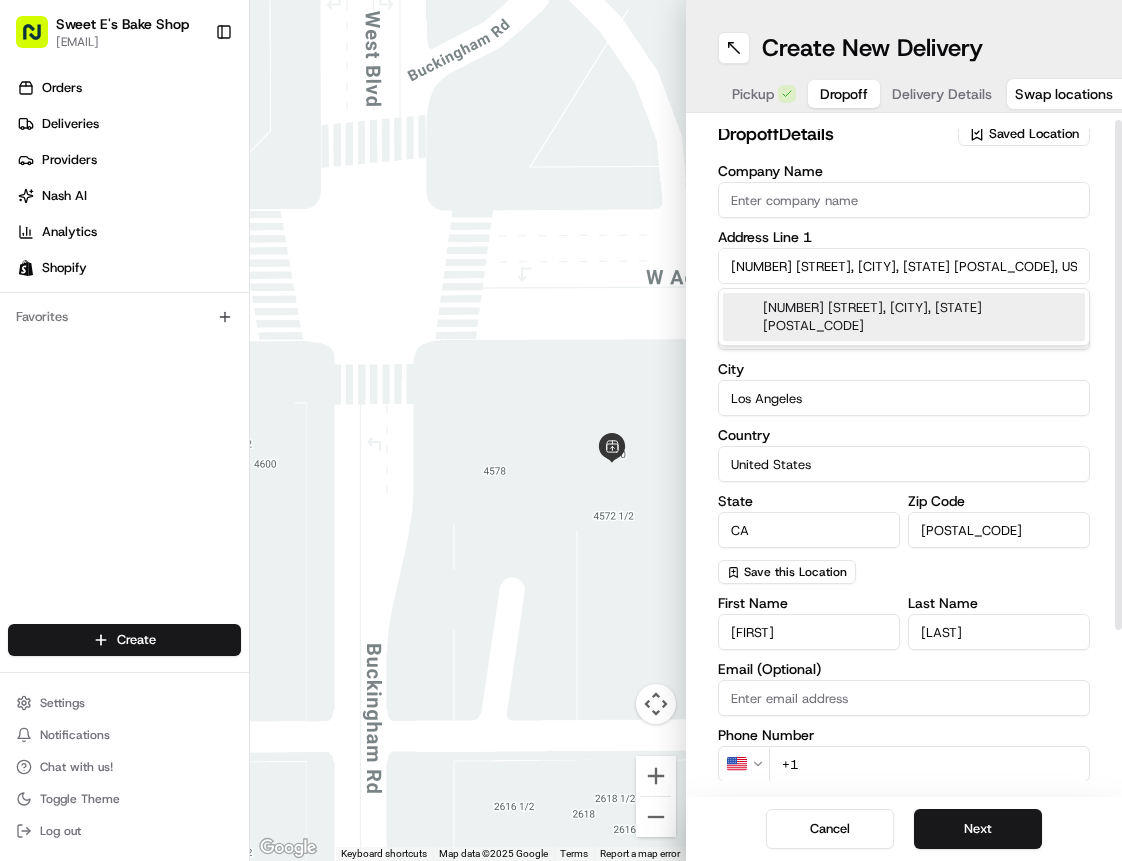 type on "23643 Collins Street" 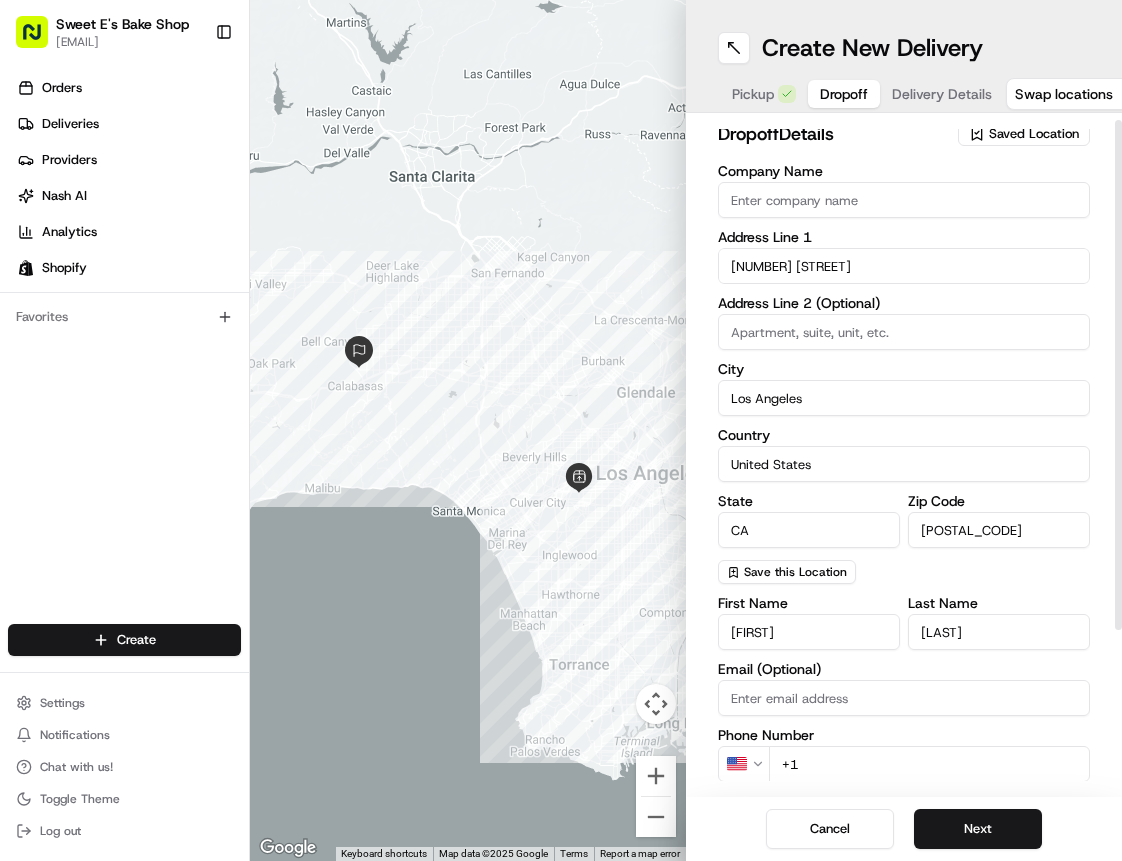 click on "dropoff  Details Saved Location Company Name Address Line 1 23643 Collins Street Address Line 2 (Optional) City Los Angeles Country United States State CA Zip Code 91367 Save this Location First Name Khaydera Last Name Mobley Email (Optional) Phone Number US +1 Instructions (Optional) Advanced" at bounding box center (904, 455) 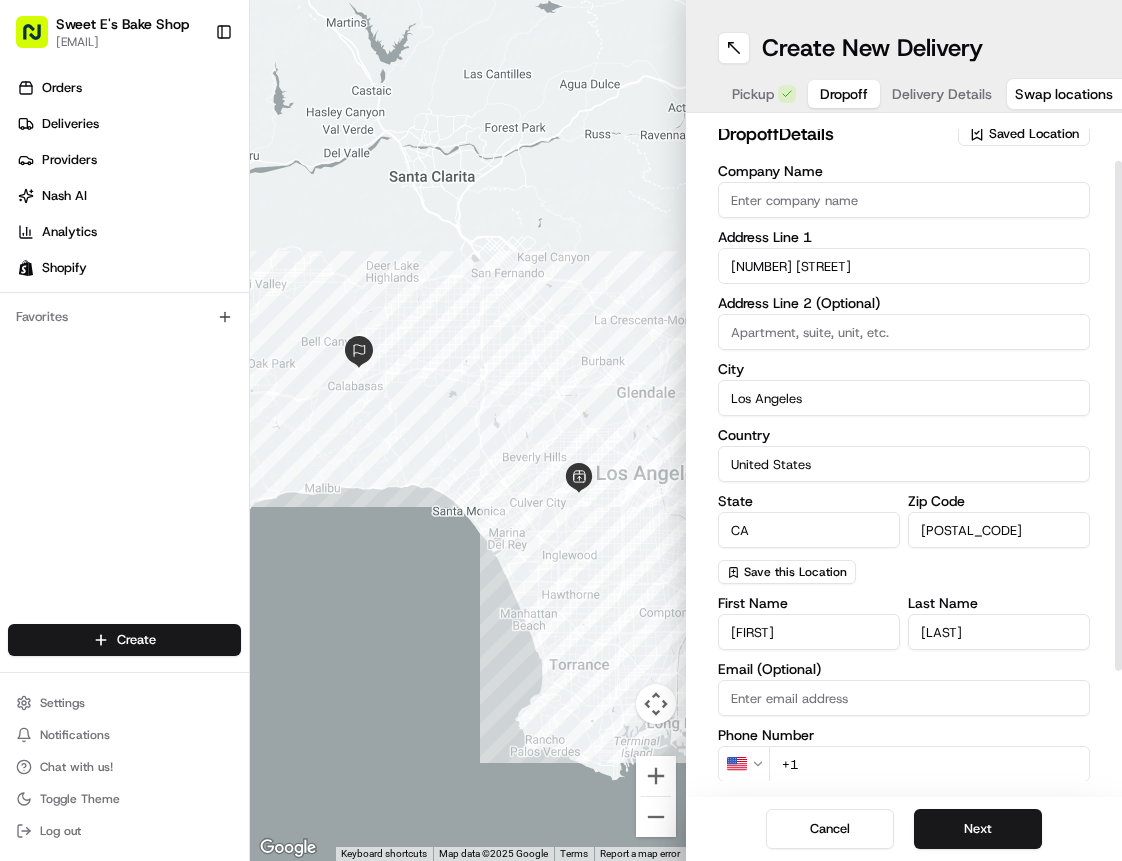 scroll, scrollTop: 222, scrollLeft: 0, axis: vertical 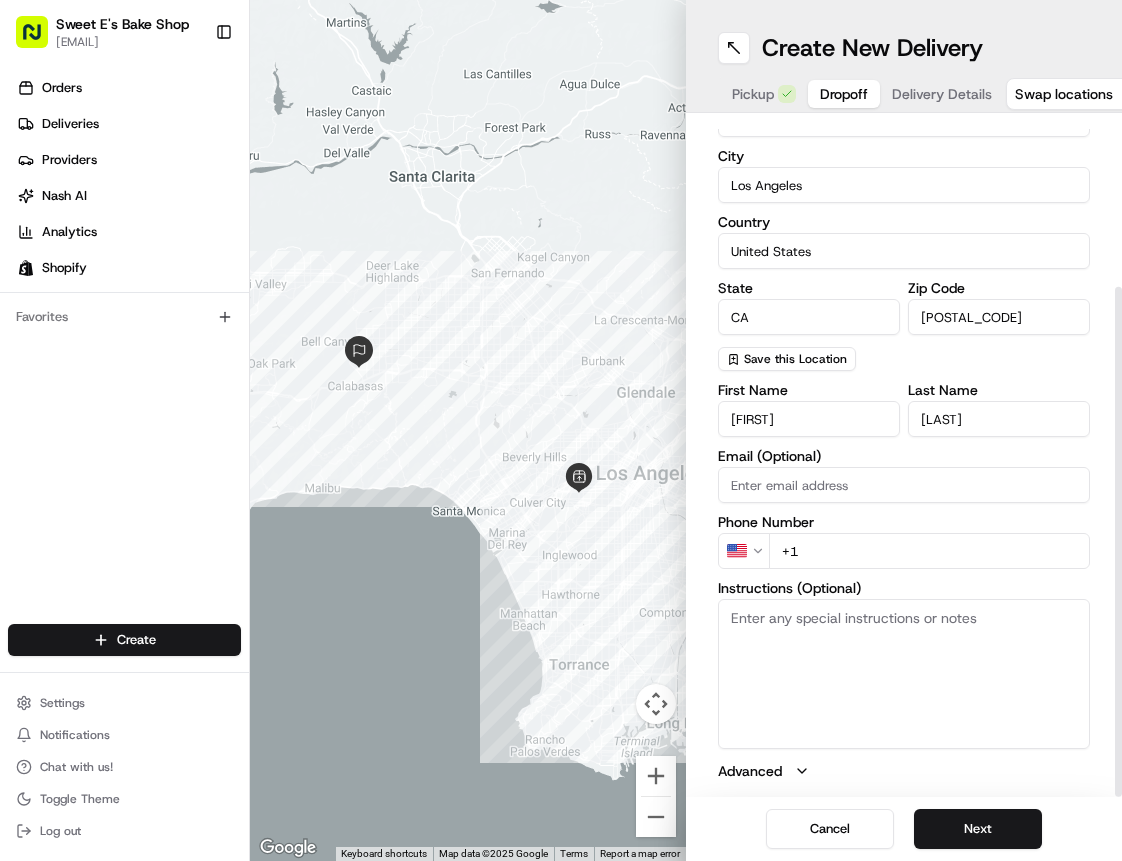 click on "+1" at bounding box center [929, 551] 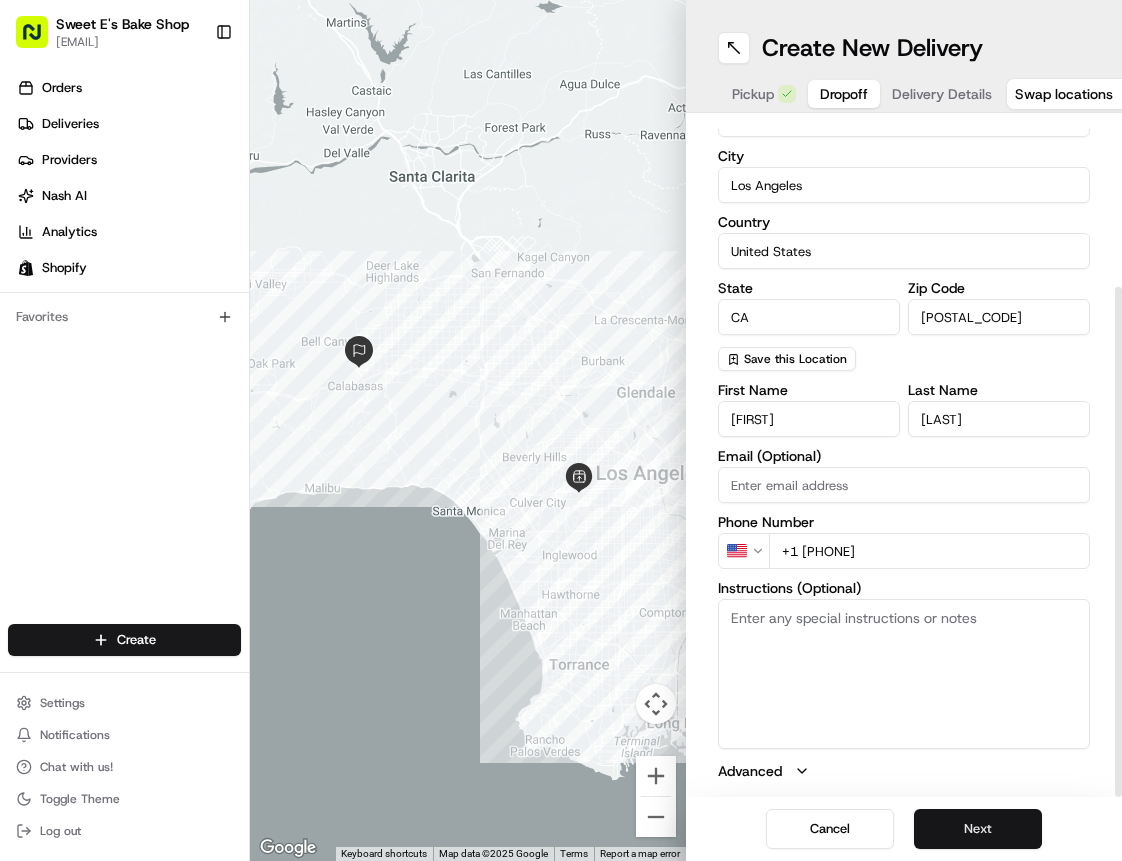 type on "+1 575 749 2475" 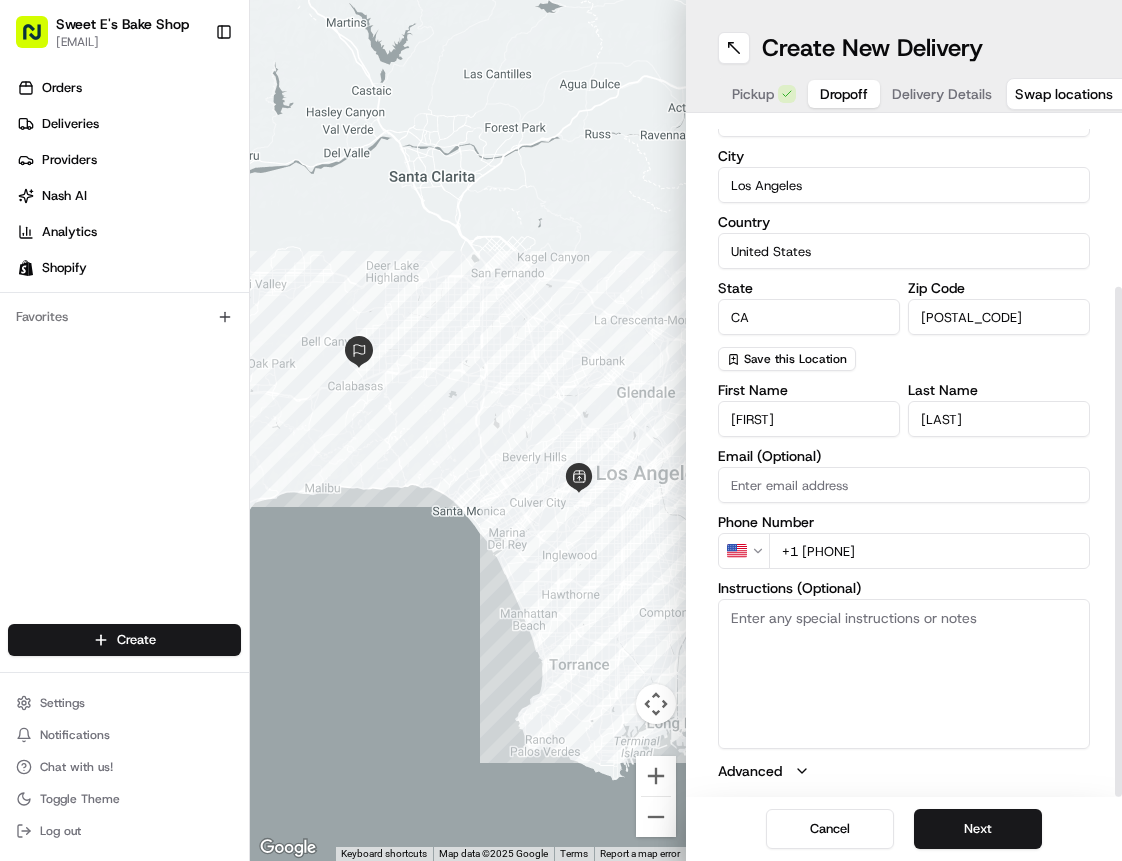 scroll, scrollTop: 0, scrollLeft: 0, axis: both 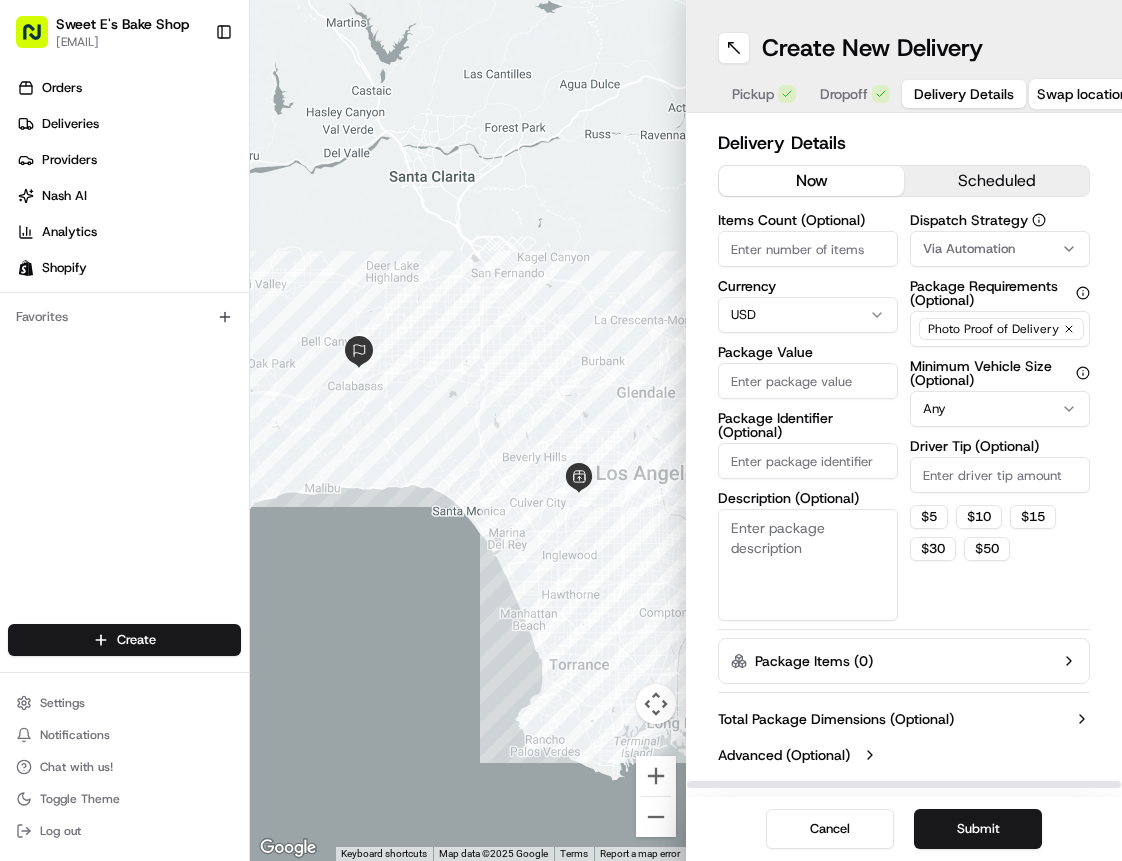 click on "Items Count (Optional)" at bounding box center (808, 249) 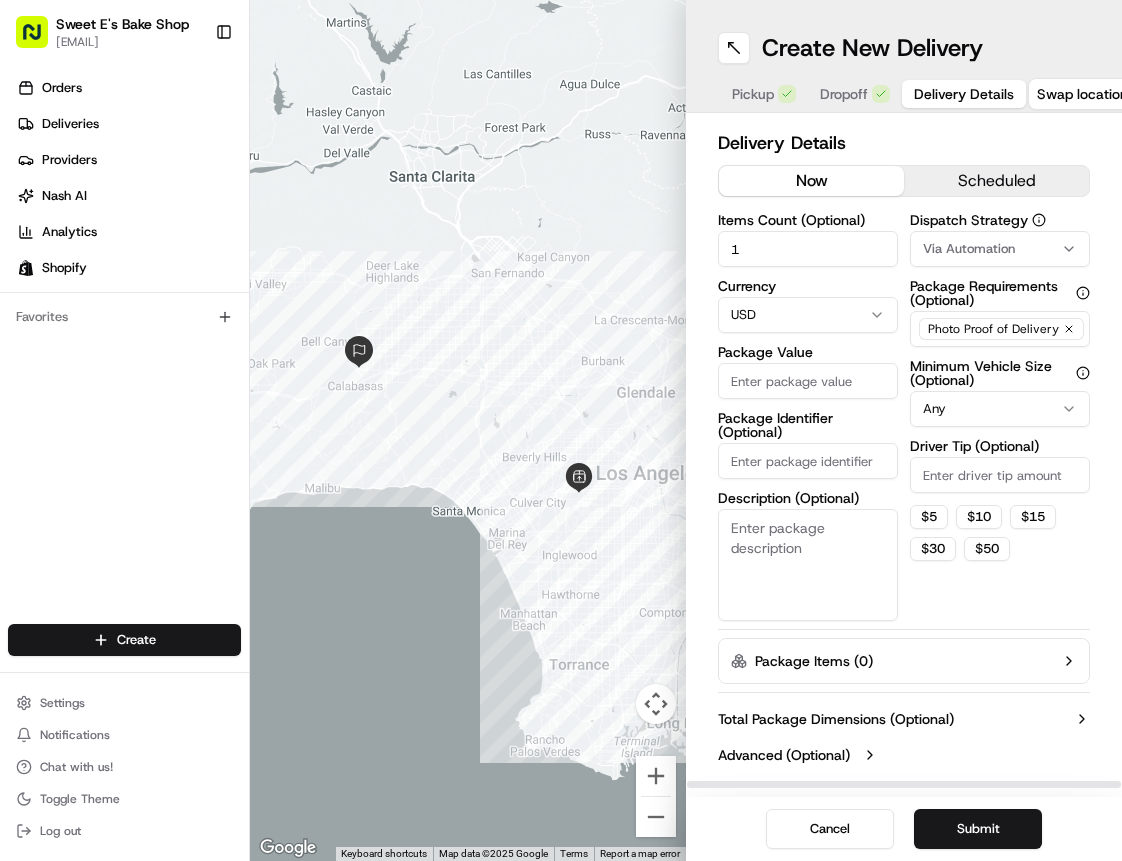 type on "1" 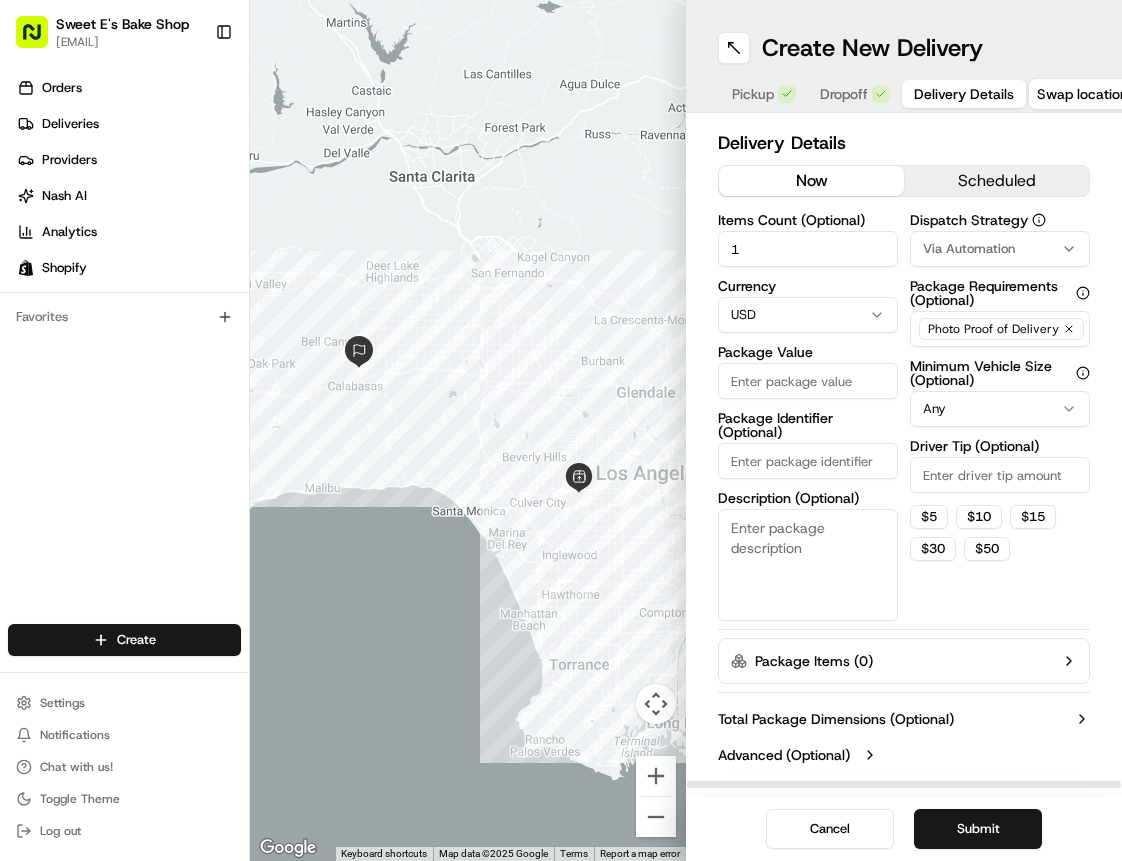 click on "Package Value" at bounding box center [808, 381] 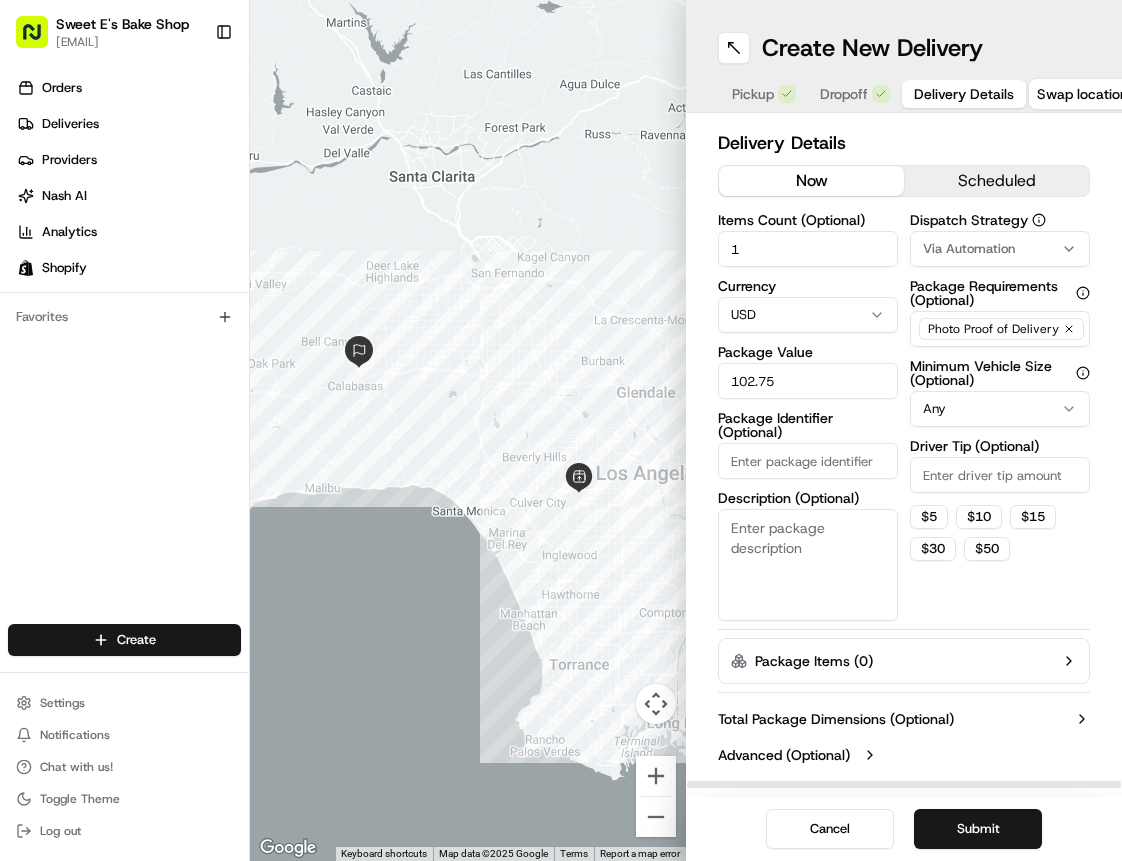 type on "102.75" 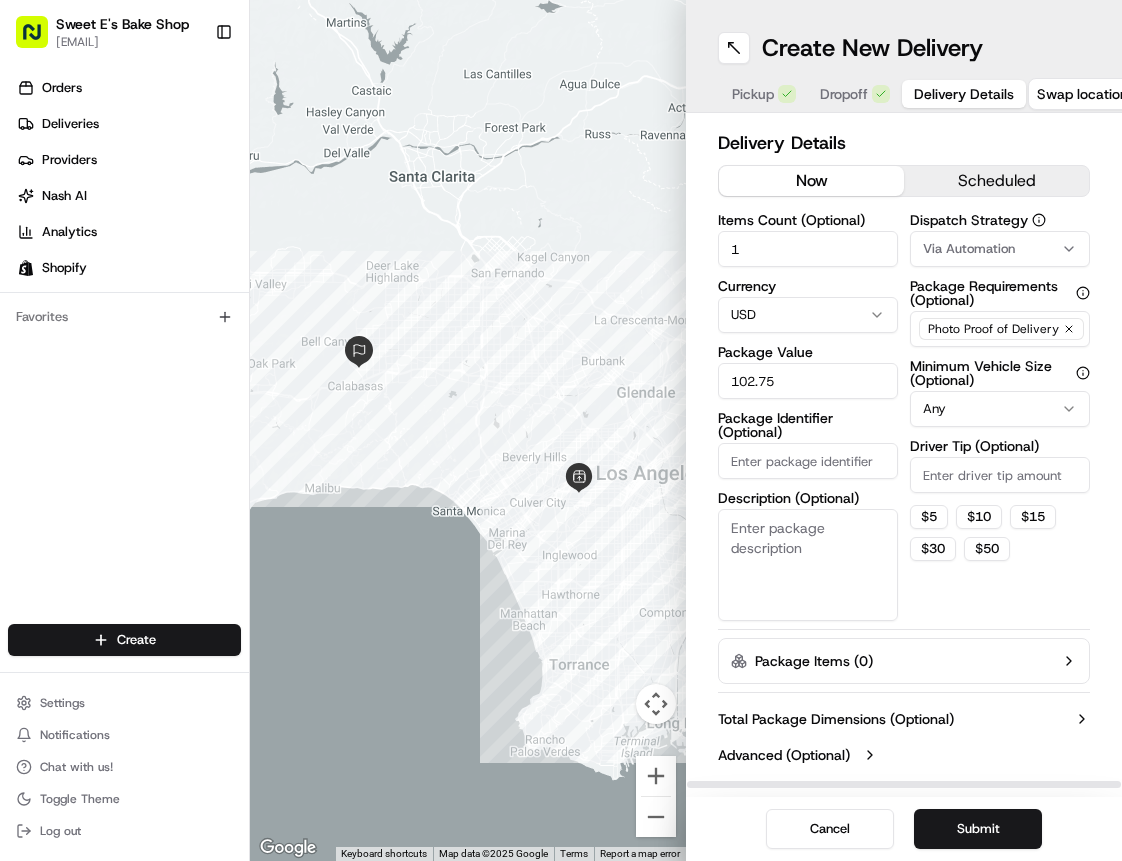 click on "Package Identifier (Optional)" at bounding box center (808, 425) 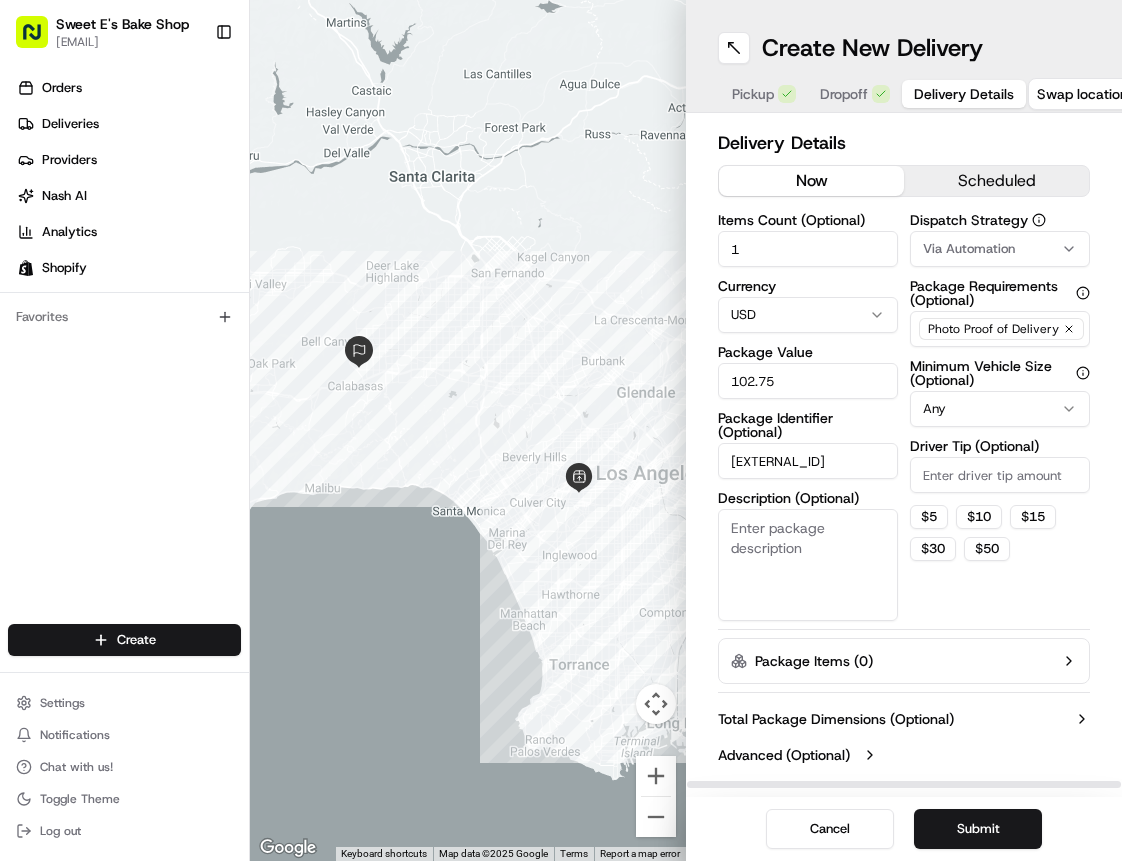 type on "[NUMBER]" 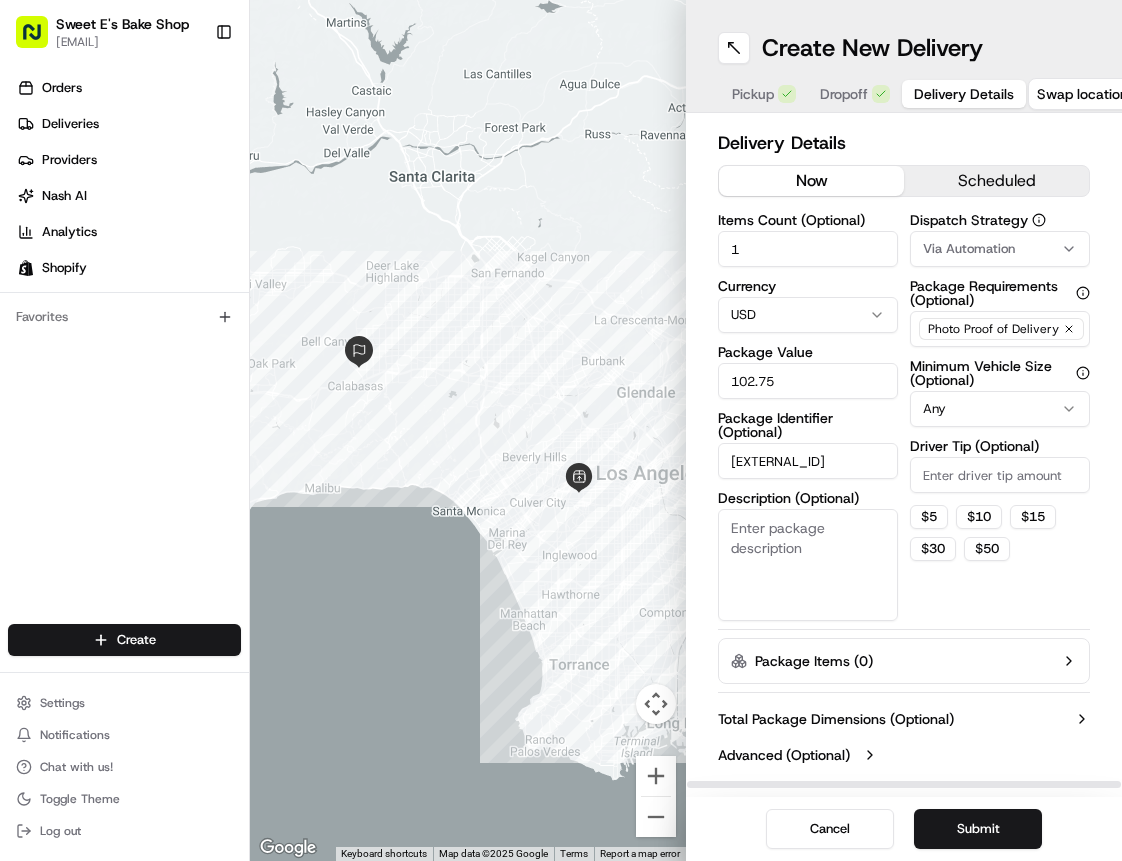 click on "Dispatch Strategy Via Automation Package Requirements (Optional) Photo Proof of Delivery Minimum Vehicle Size (Optional) Any Driver Tip (Optional) $ 5 $ 10 $ 15 $ 30 $ 50" at bounding box center (1000, 417) 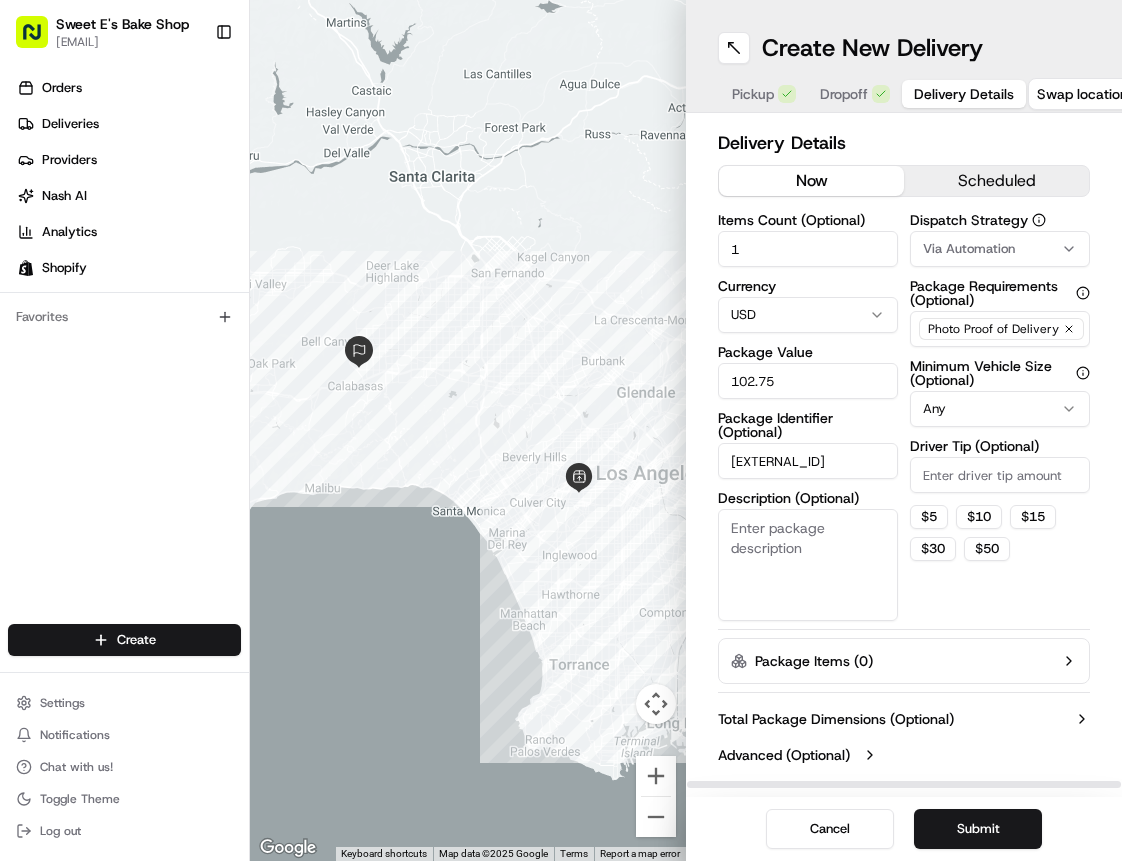 click on "Via Automation" at bounding box center (1000, 249) 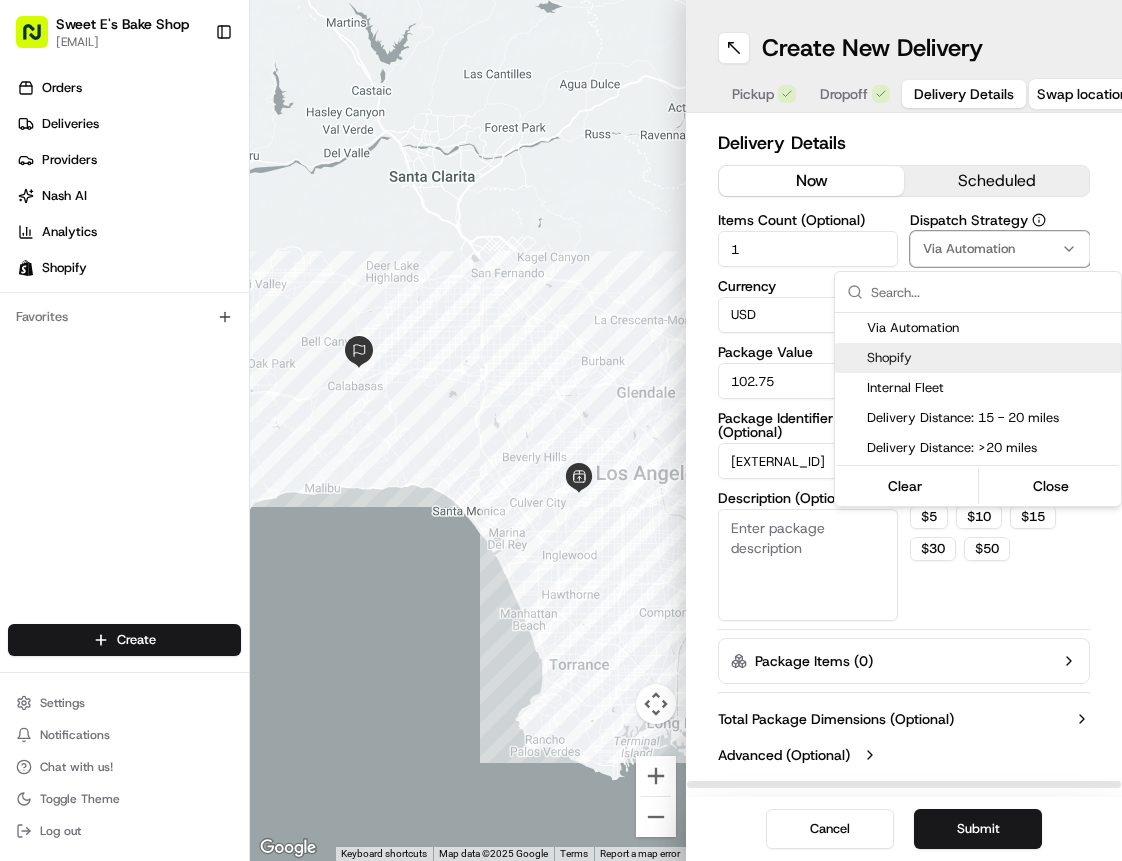 click on "Shopify" at bounding box center (990, 358) 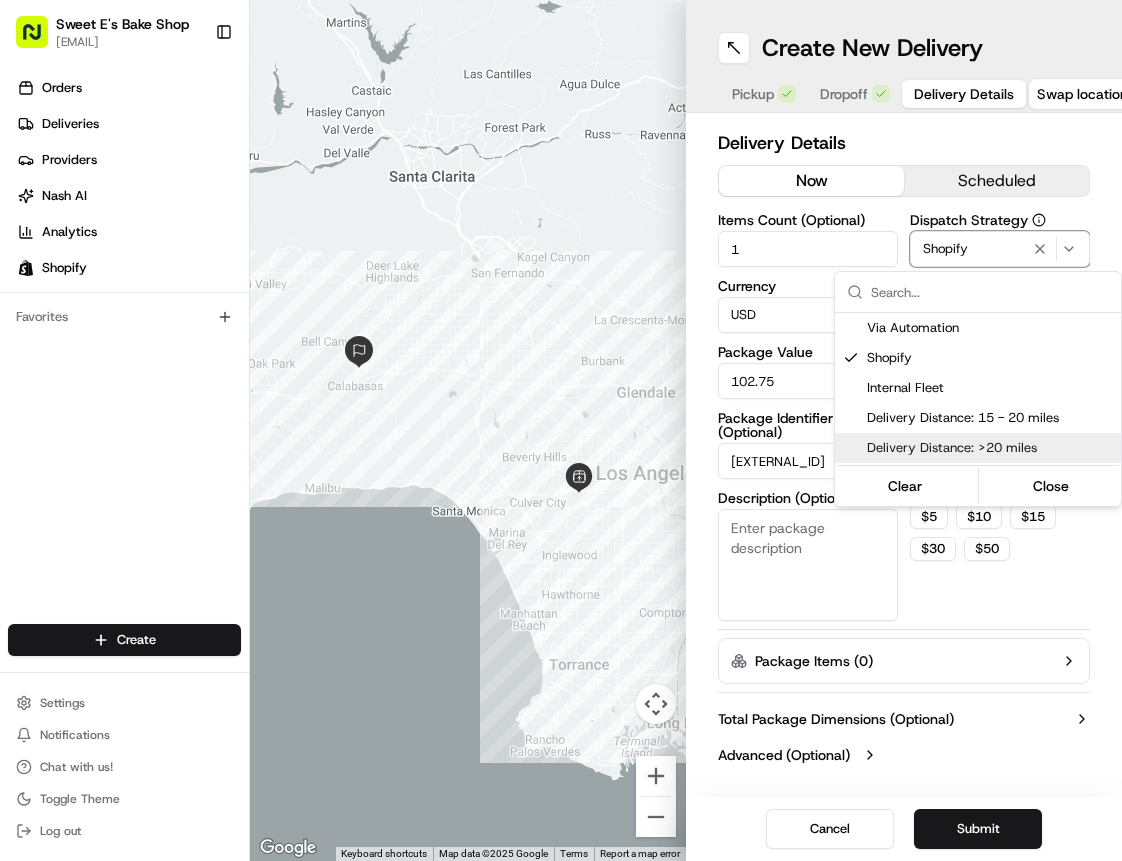 drag, startPoint x: 1040, startPoint y: 615, endPoint x: 1015, endPoint y: 575, distance: 47.169907 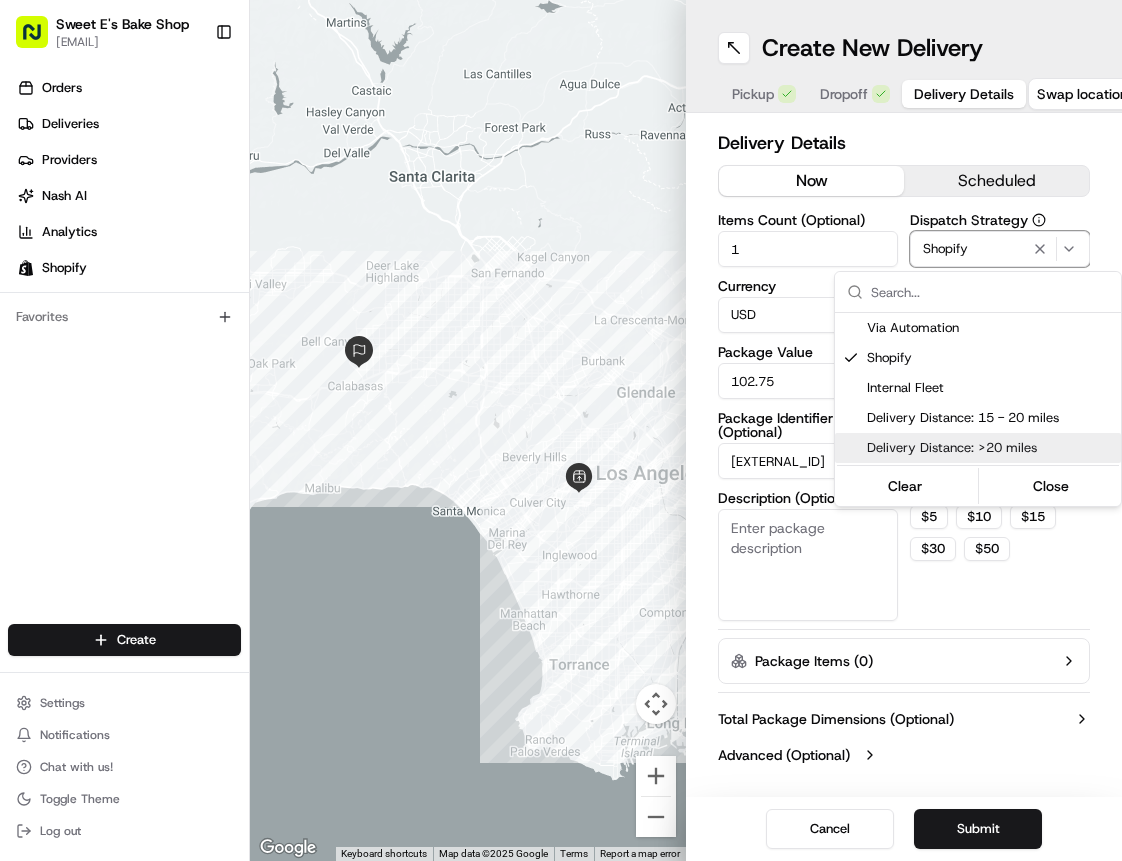 click on "Sweet E's Bake Shop info@sweetesbakeshop.com Toggle Sidebar Orders Deliveries Providers Nash AI Analytics Shopify Favorites Main Menu Members & Organization Organization Users Roles Preferences Customization Tracking Orchestration Automations Dispatch Strategy Locations Pickup Locations Dropoff Locations Billing Billing Refund Requests Integrations Notification Triggers Webhooks API Keys Request Logs Create Settings Notifications Chat with us! Toggle Theme Log out ← Move left → Move right ↑ Move up ↓ Move down + Zoom in - Zoom out Home Jump left by 75% End Jump right by 75% Page Up Jump up by 75% Page Down Jump down by 75% Keyboard shortcuts Map Data Map data ©2025 Google Map data ©2025 Google 10 km  Click to toggle between metric and imperial units Terms Report a map error Create New Delivery Pickup Dropoff Delivery Details Swap locations Delivery Details now scheduled Items Count (Optional) 1 Currency USD Package Value 102.75 Package Identifier (Optional) 77961 Dispatch Strategy $" at bounding box center [561, 430] 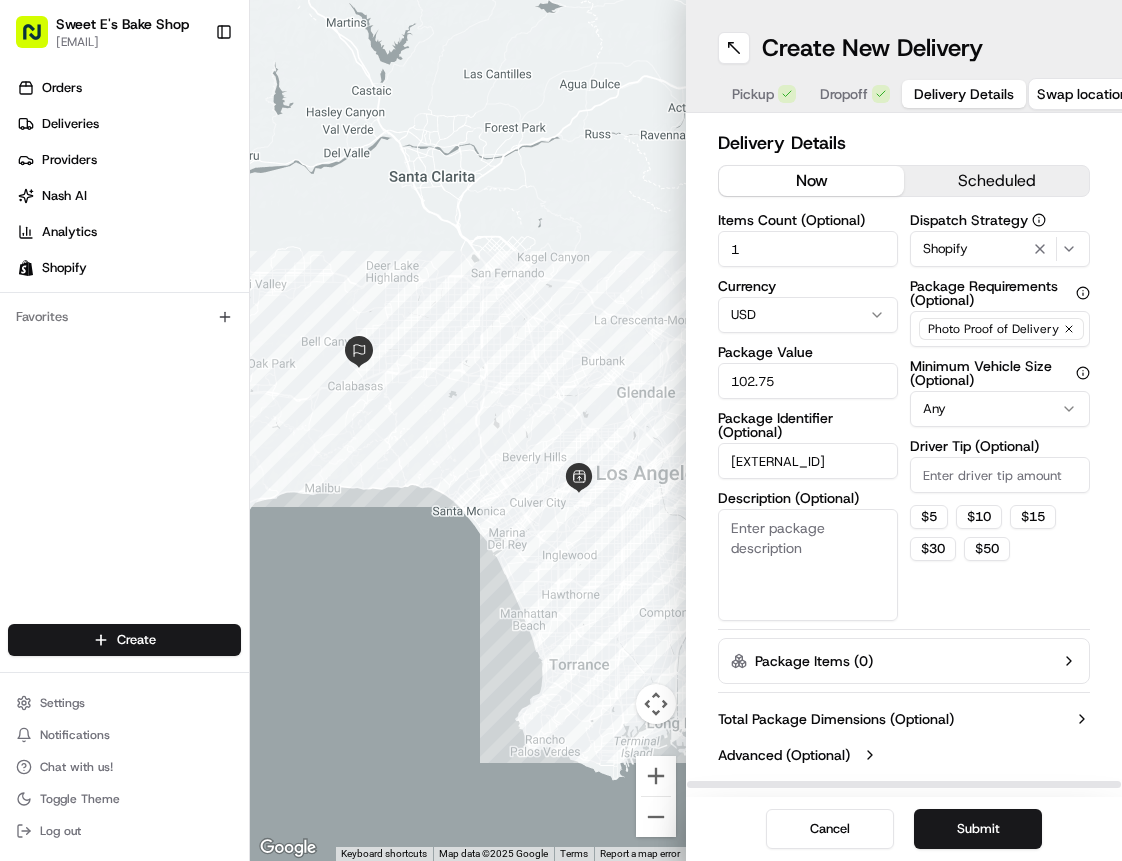click on "Driver Tip (Optional)" at bounding box center [1000, 475] 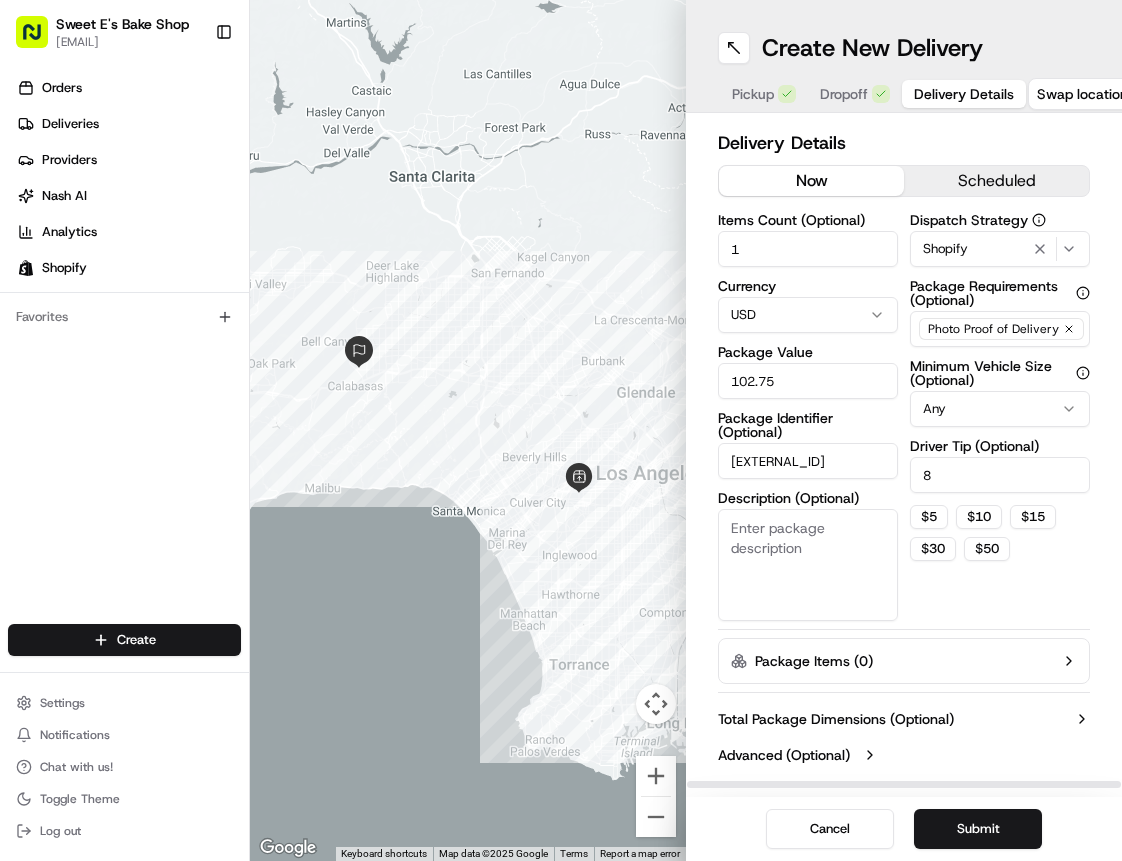 type on "8" 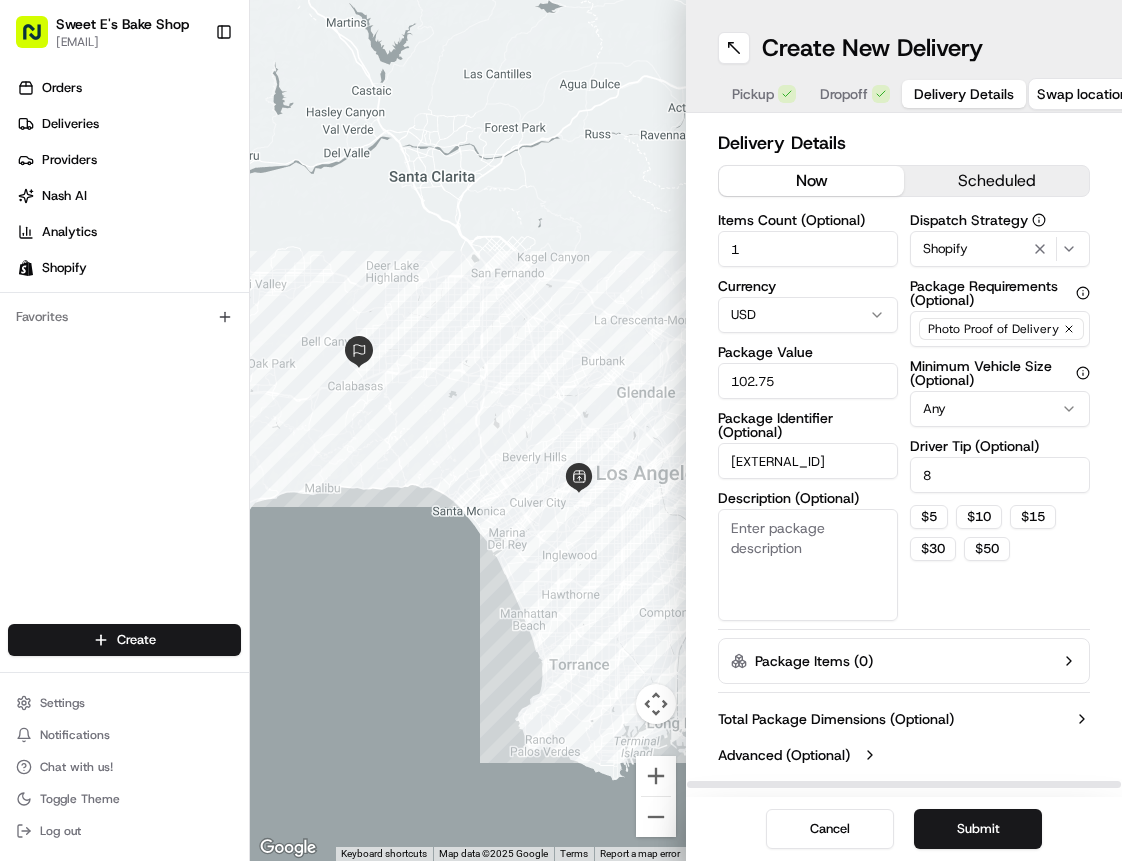 click on "Dispatch Strategy Shopify Package Requirements (Optional) Photo Proof of Delivery Minimum Vehicle Size (Optional) Any Driver Tip (Optional) 8 $ 5 $ 10 $ 15 $ 30 $ 50" at bounding box center [1000, 417] 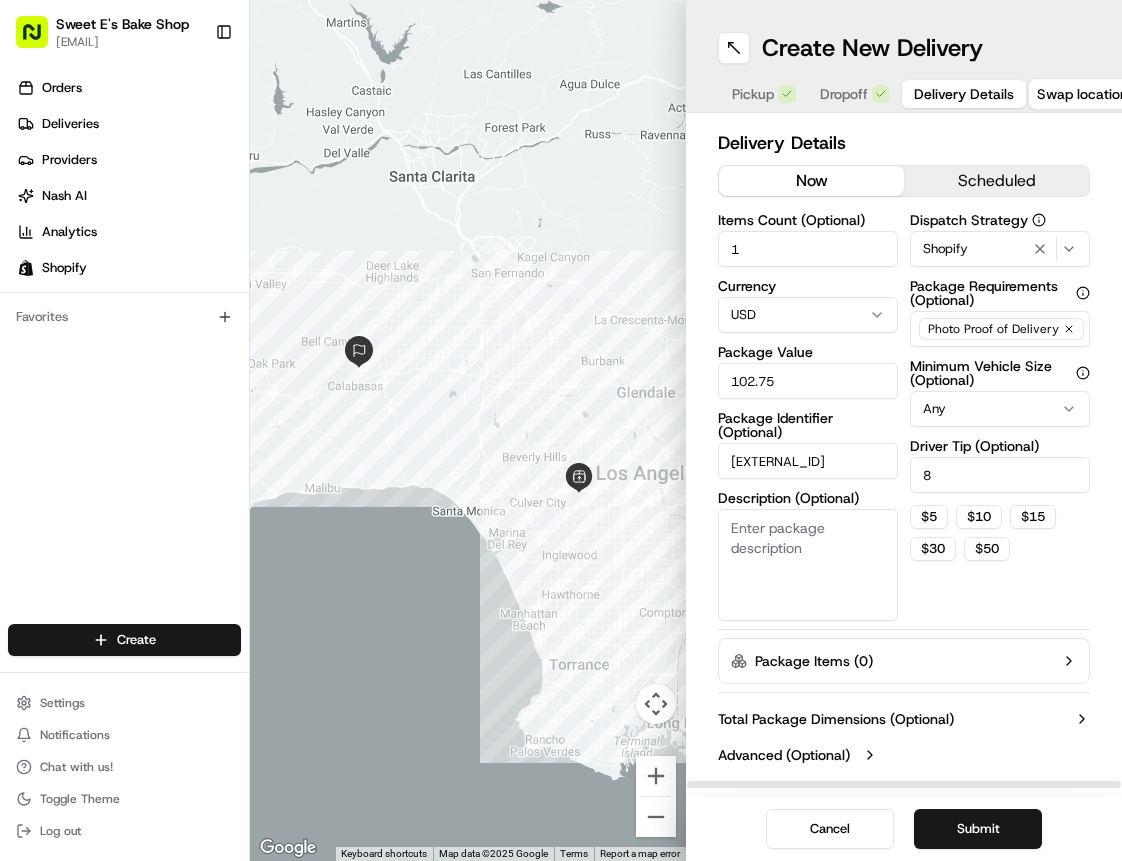 click on "Dispatch Strategy Shopify Package Requirements (Optional) Photo Proof of Delivery Minimum Vehicle Size (Optional) Any Driver Tip (Optional) 8 $ 5 $ 10 $ 15 $ 30 $ 50" at bounding box center (1000, 417) 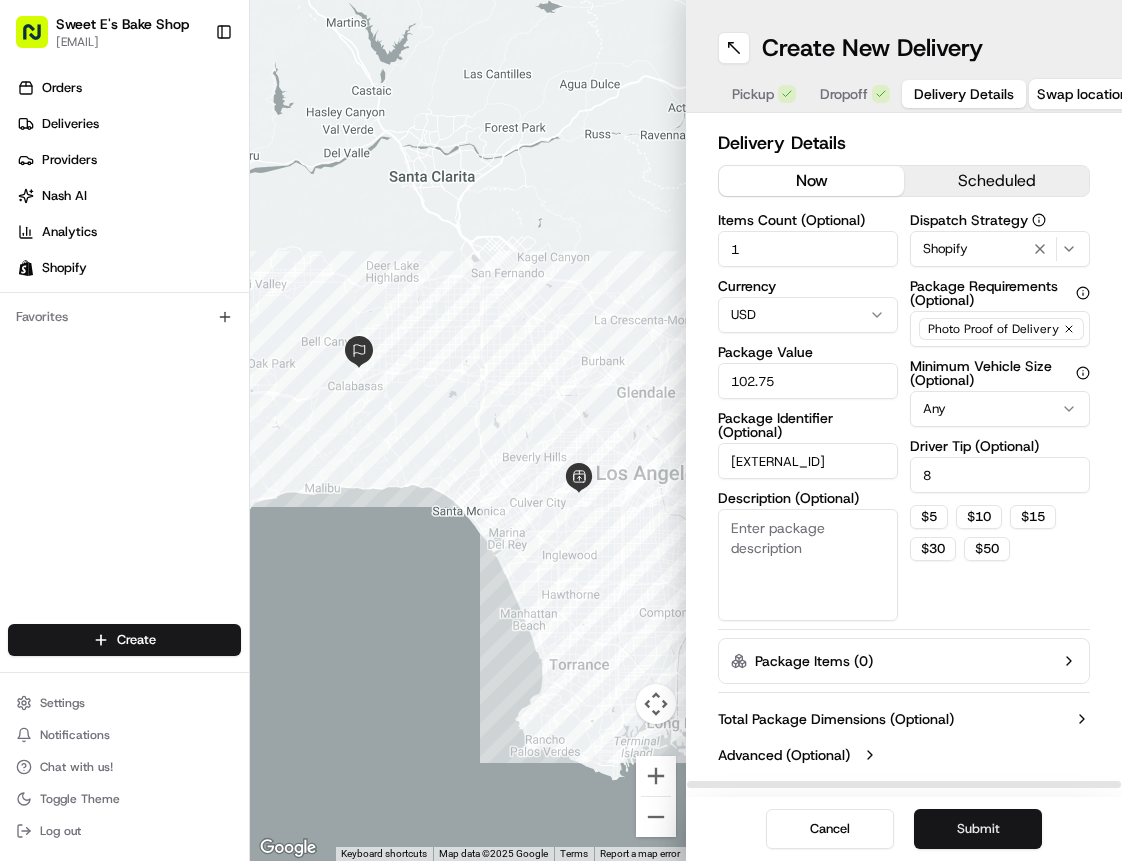 click on "Submit" at bounding box center [978, 829] 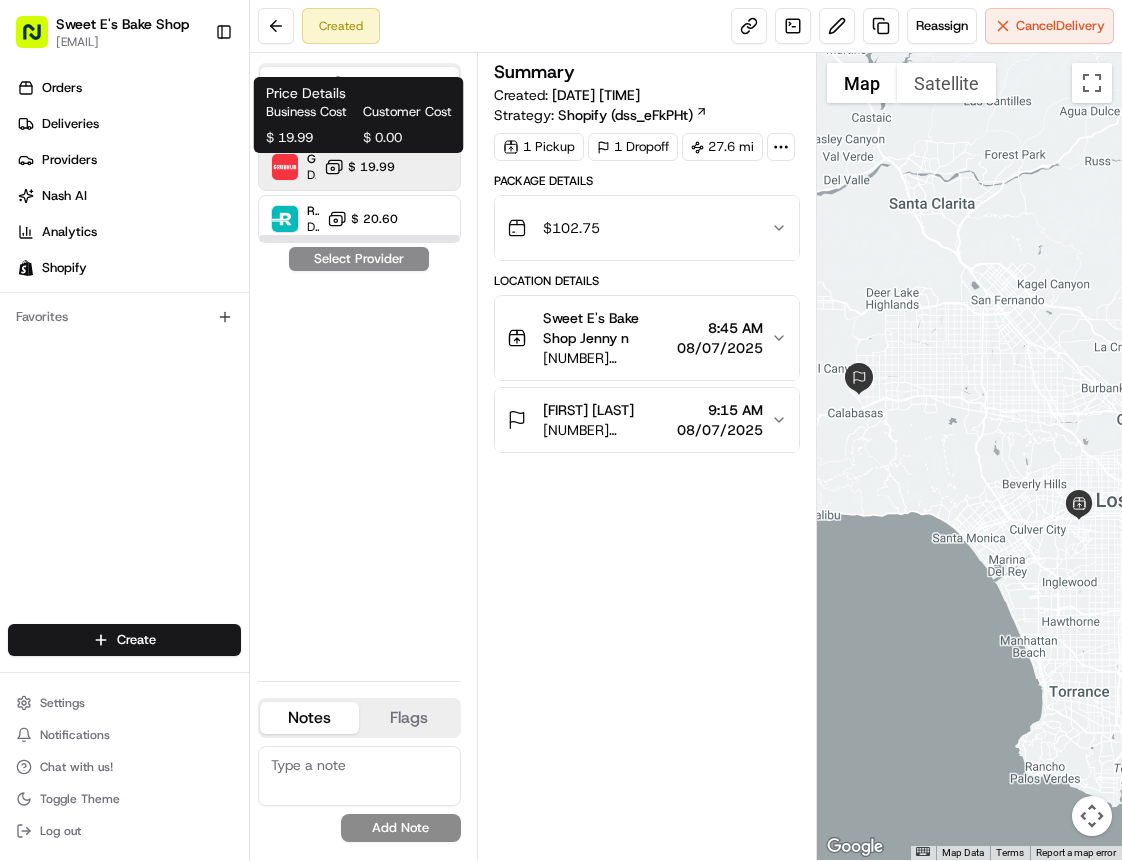 click on "$   19.99" at bounding box center (371, 167) 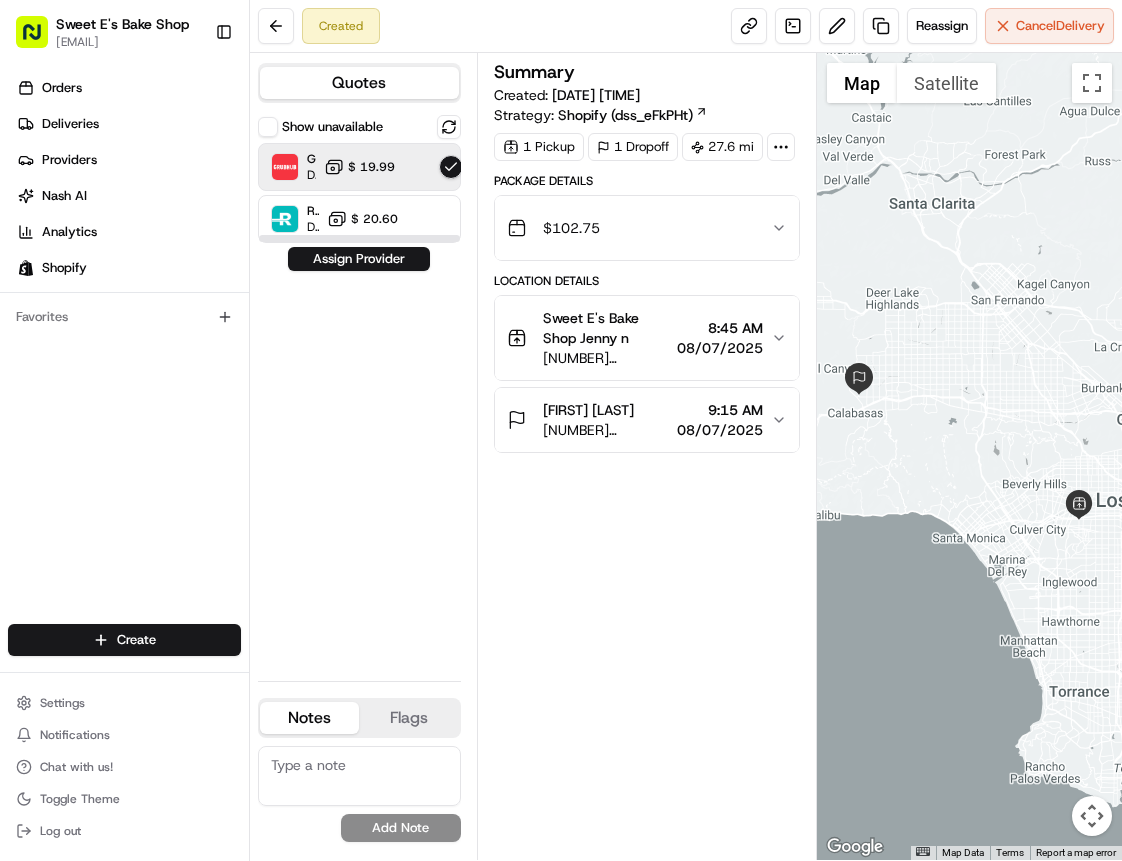 click on "Assign Provider" at bounding box center (359, 259) 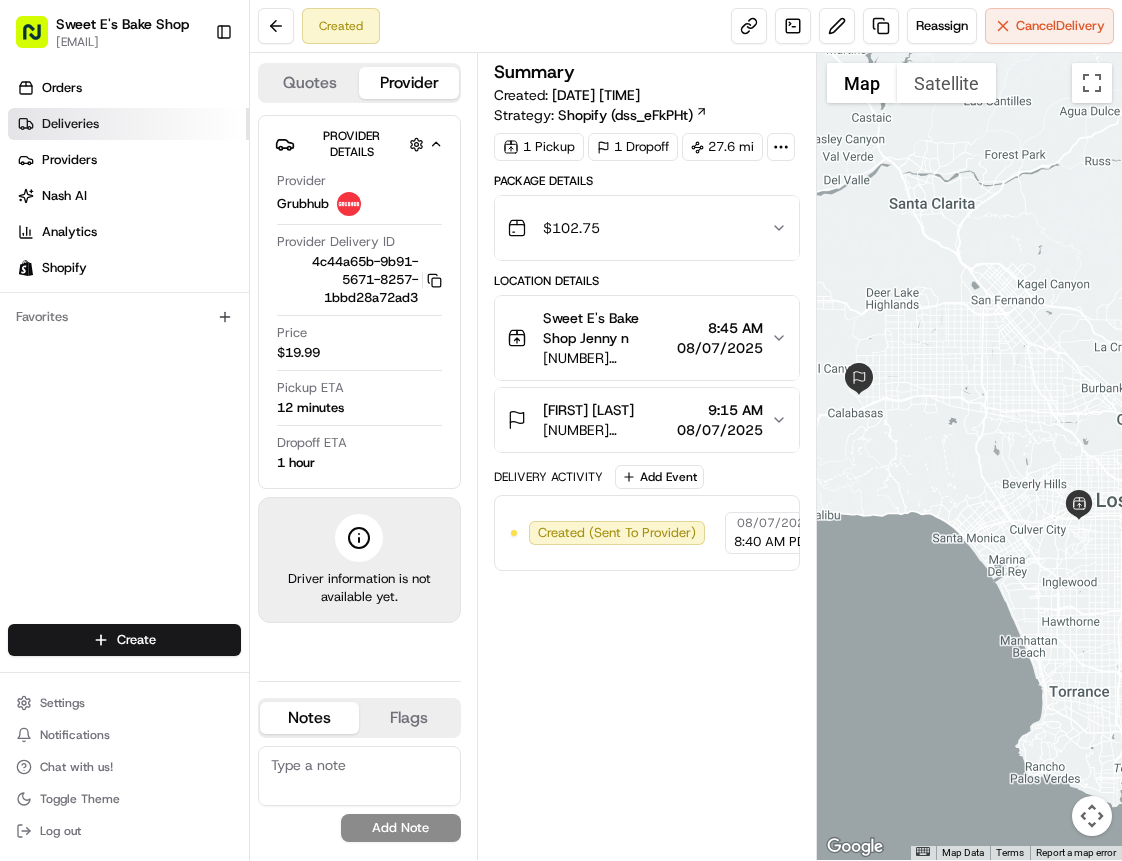 click on "Deliveries" at bounding box center (128, 124) 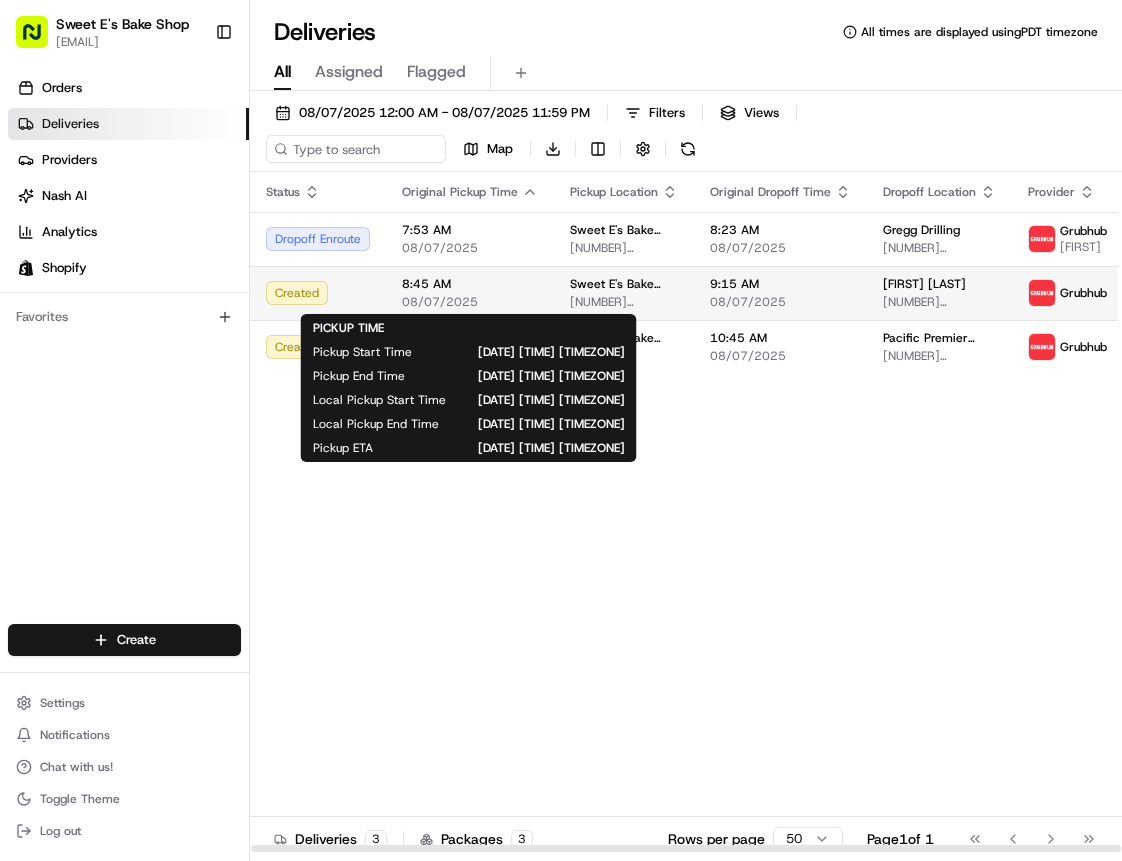 click on "08/07/2025" at bounding box center (470, 302) 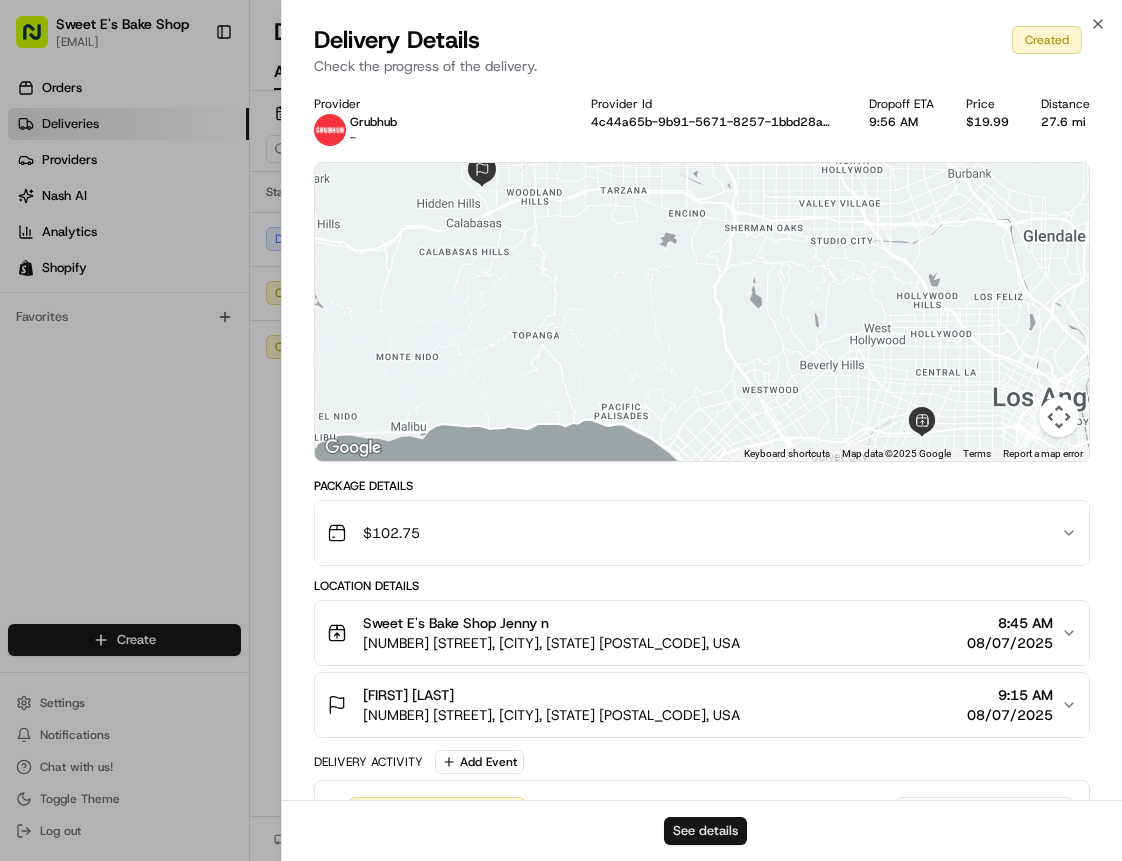 click on "See details" at bounding box center (705, 831) 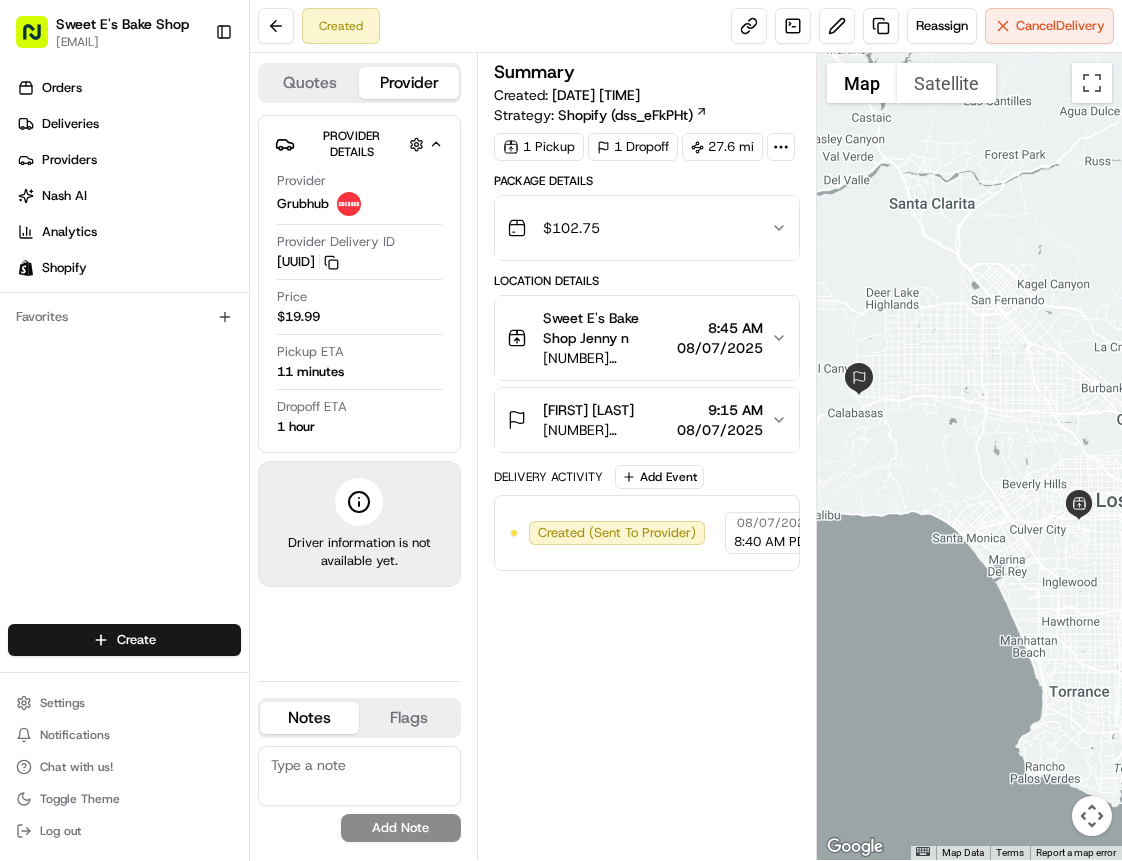 scroll, scrollTop: 0, scrollLeft: 0, axis: both 